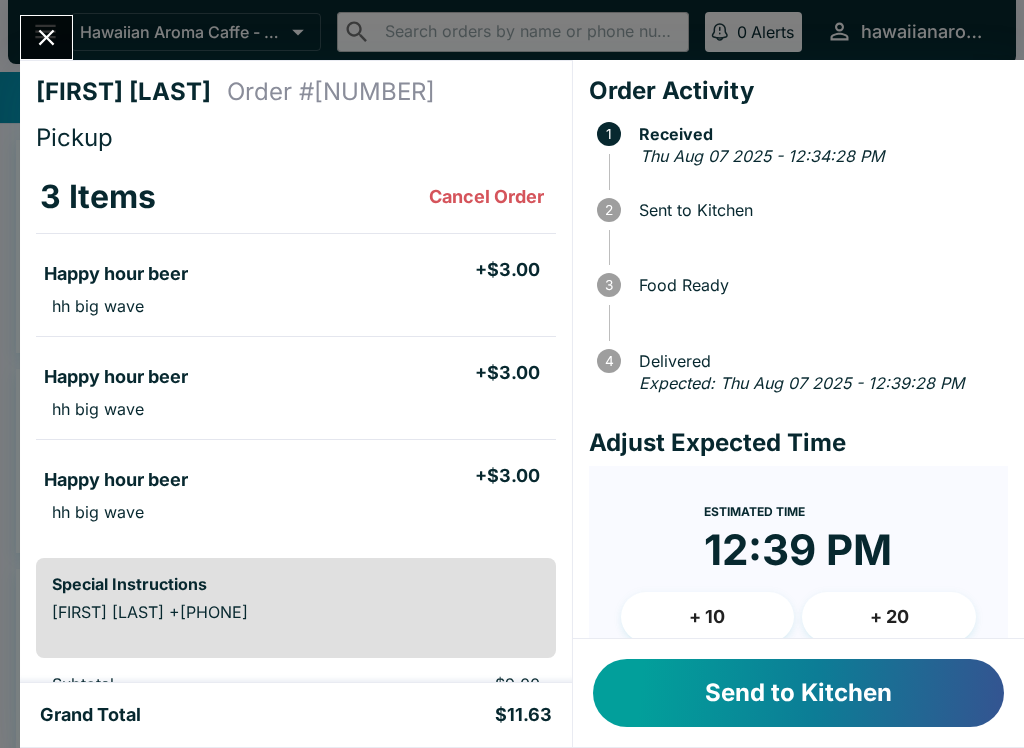 scroll, scrollTop: 0, scrollLeft: 0, axis: both 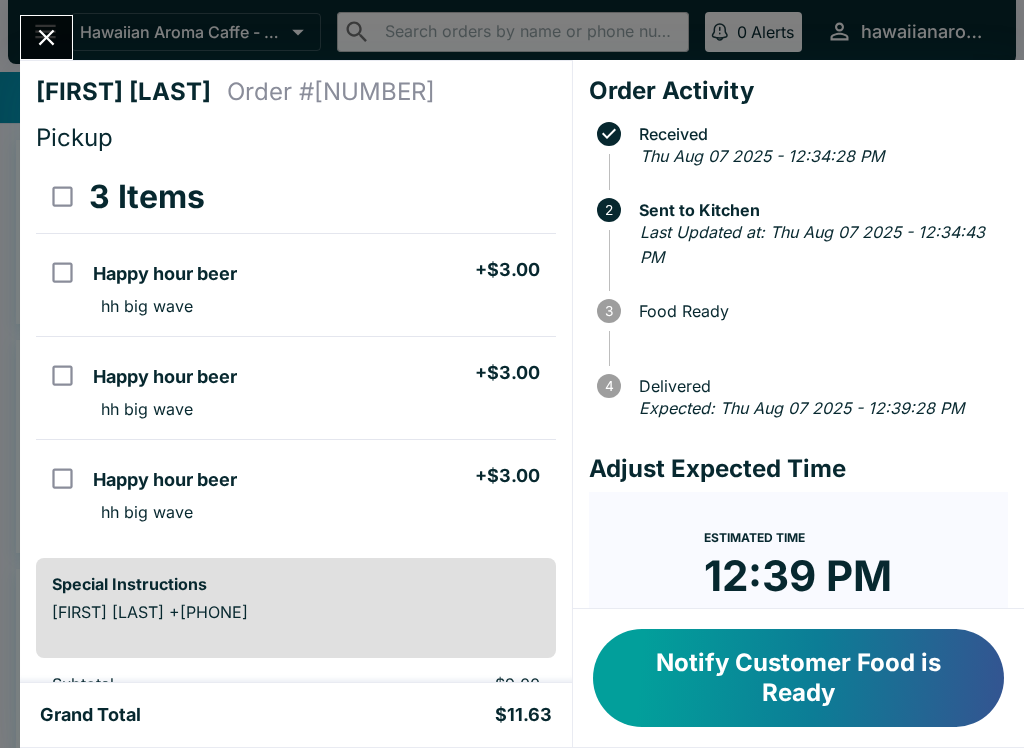 click on "Notify Customer Food is Ready" at bounding box center (798, 678) 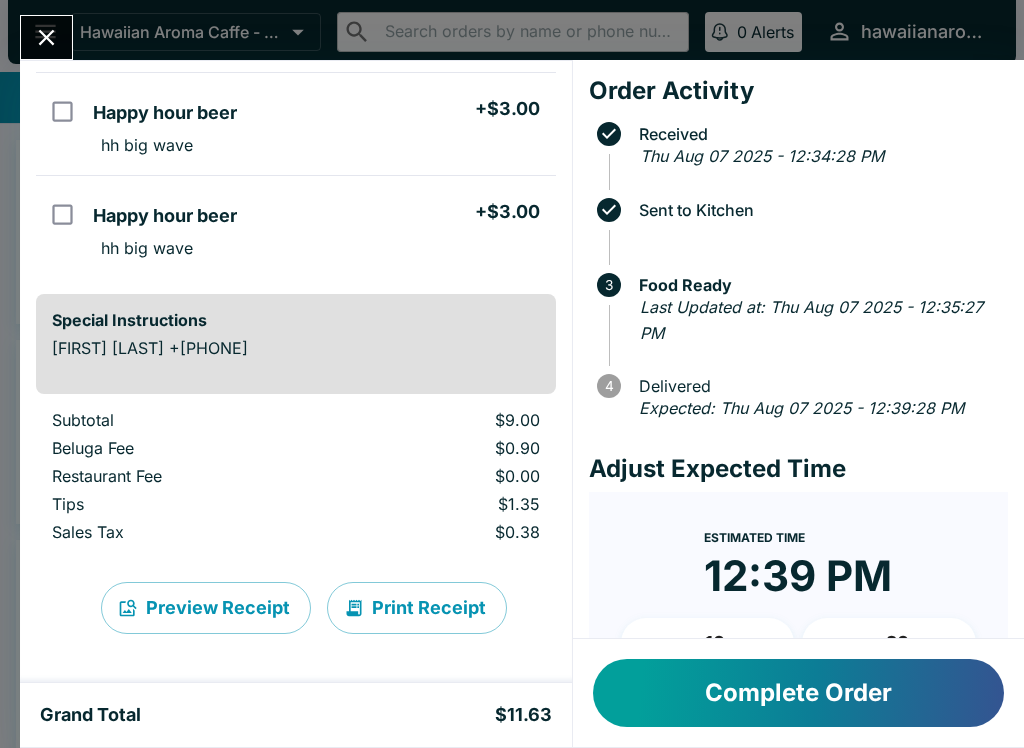 scroll, scrollTop: 264, scrollLeft: 0, axis: vertical 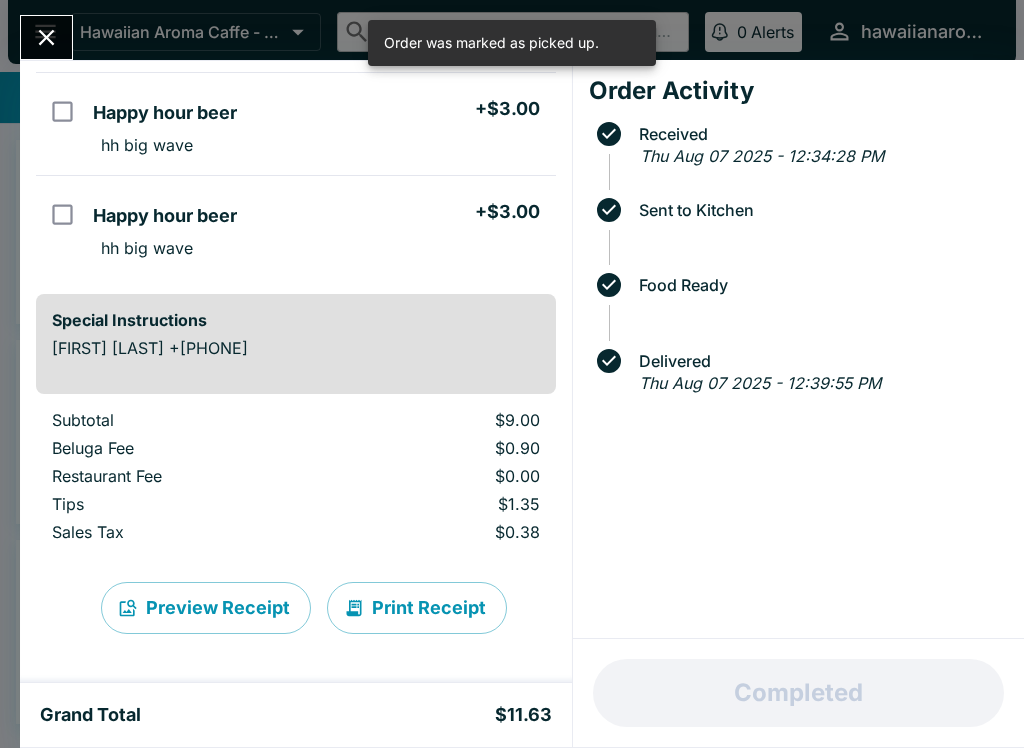 click at bounding box center (46, 37) 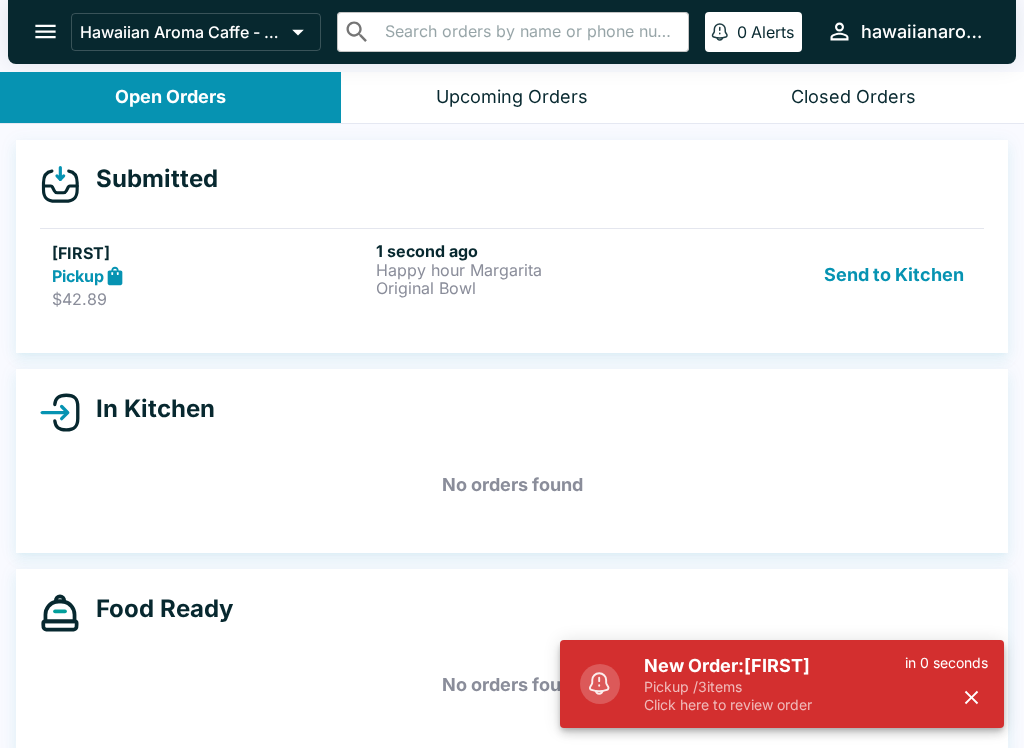 click on "[FIRST]" at bounding box center (210, 253) 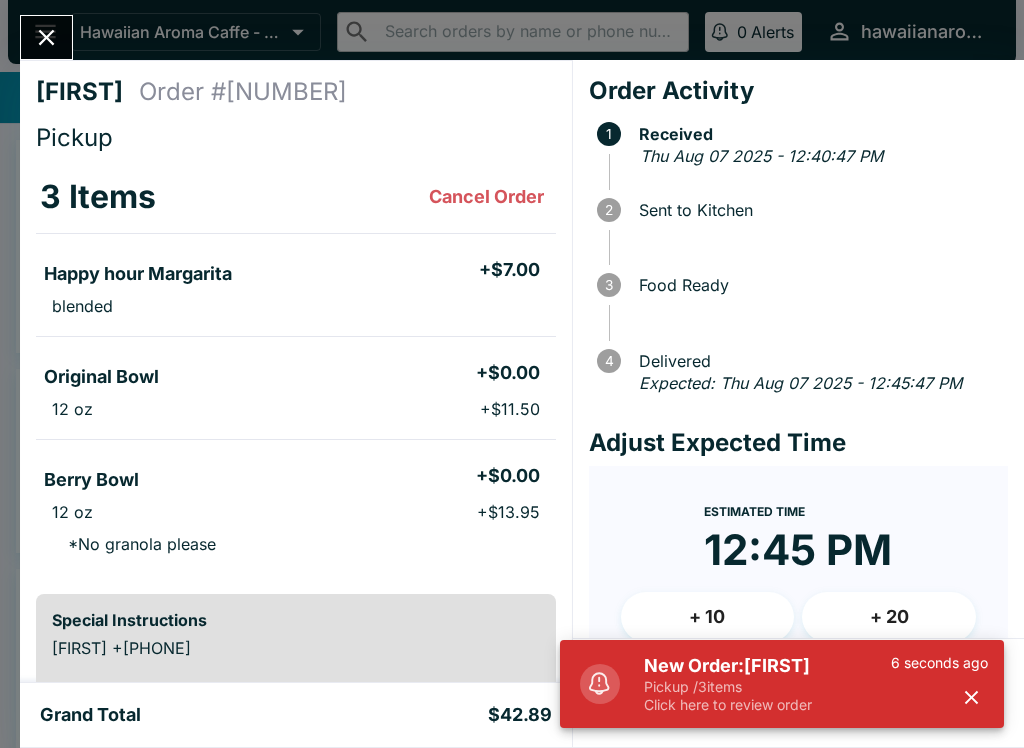 scroll, scrollTop: 0, scrollLeft: 0, axis: both 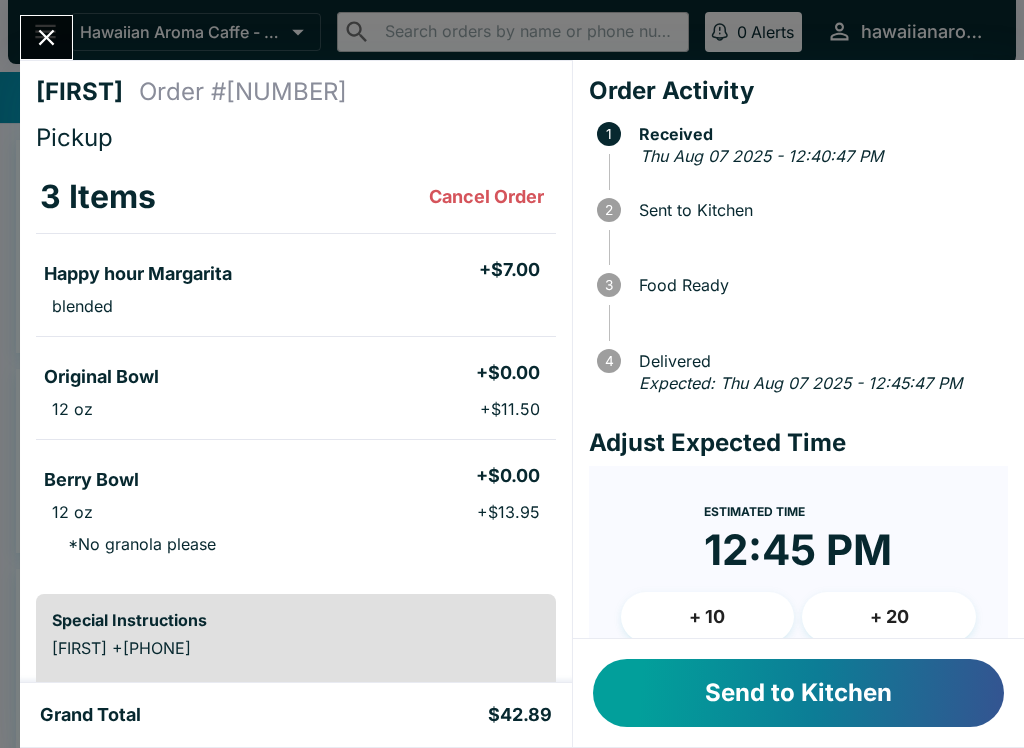 click on "New Order: [FIRST] Pickup / 3 items Click here to review order 10 seconds ago" at bounding box center [782, 684] 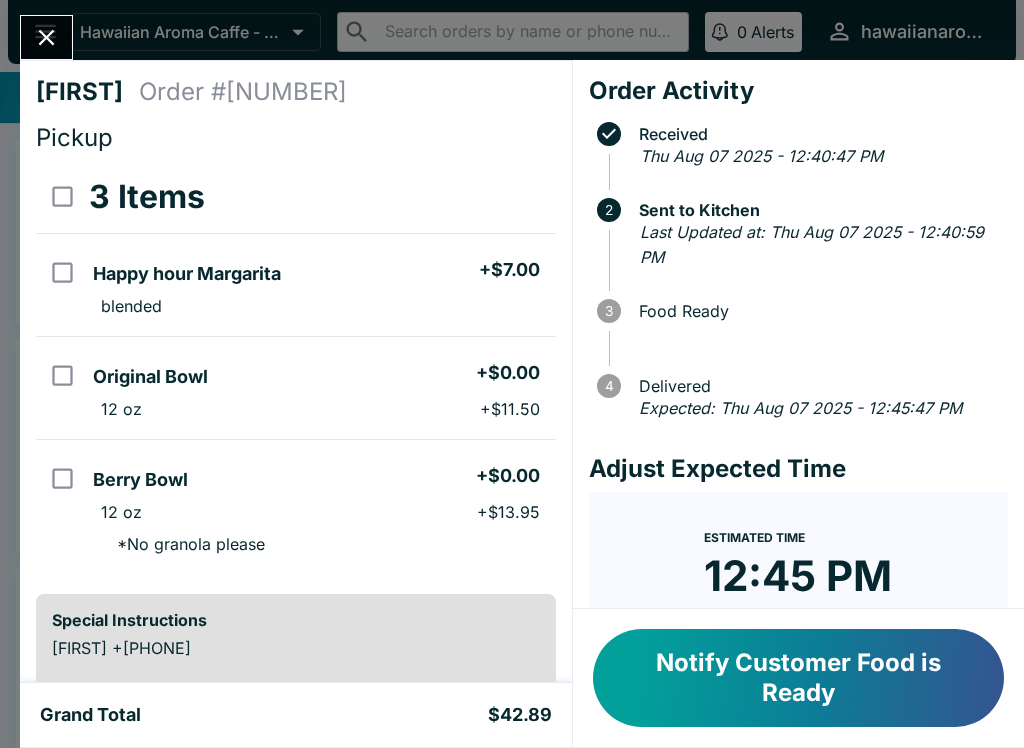 click on "Notify Customer Food is Ready" at bounding box center [798, 678] 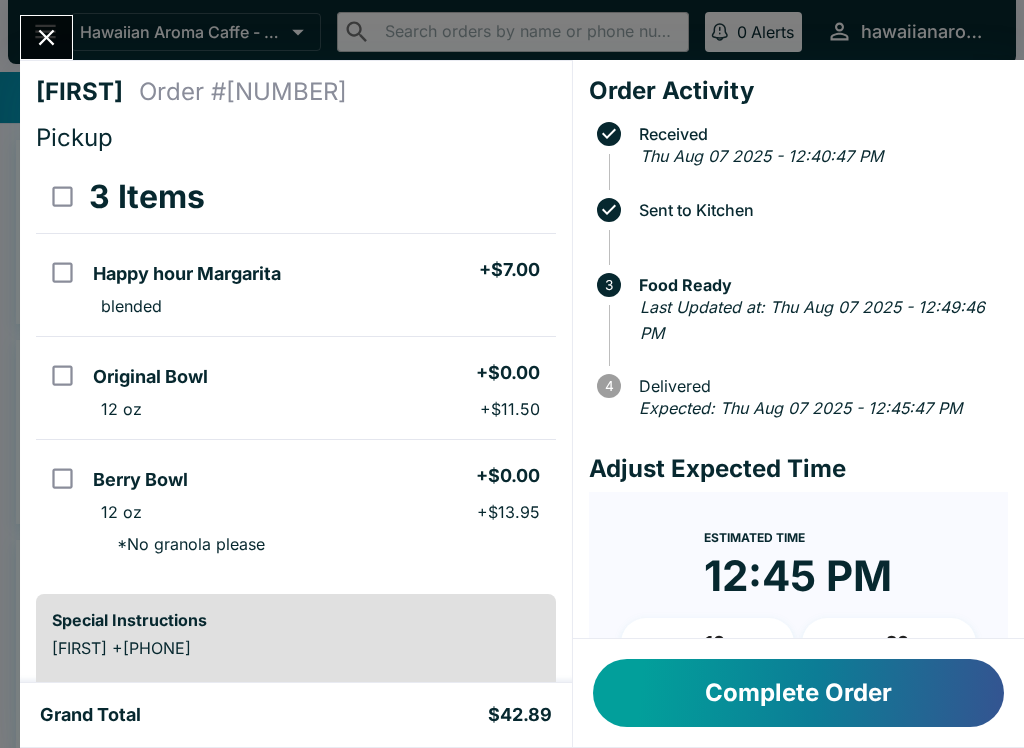 click on "Complete Order" at bounding box center [798, 693] 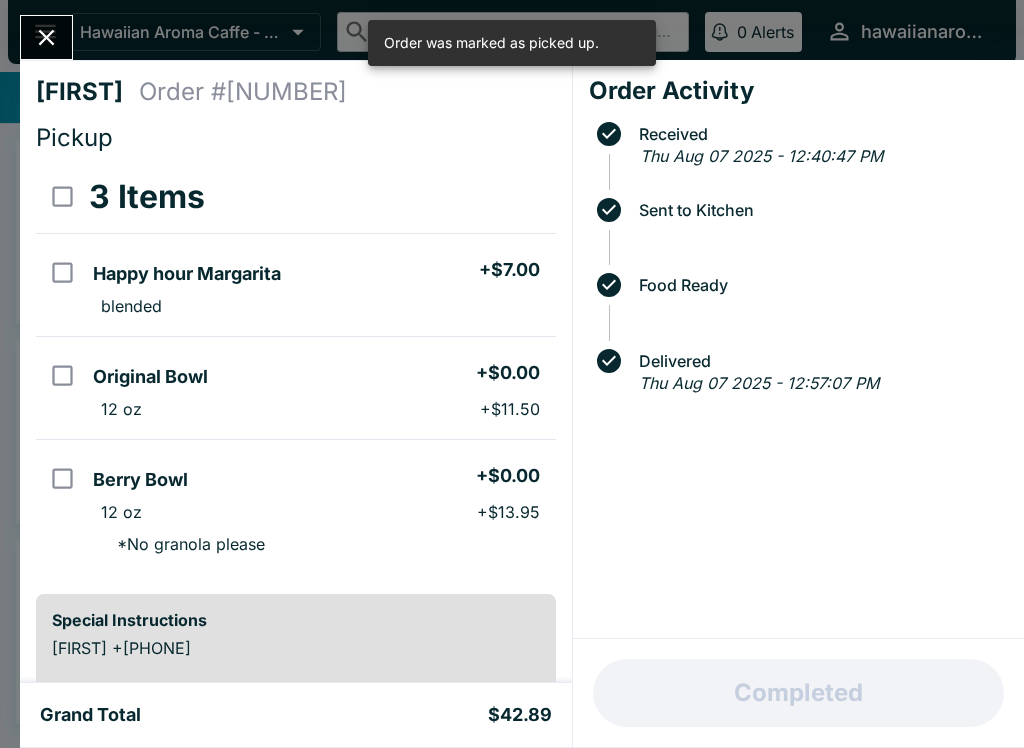 click at bounding box center (46, 37) 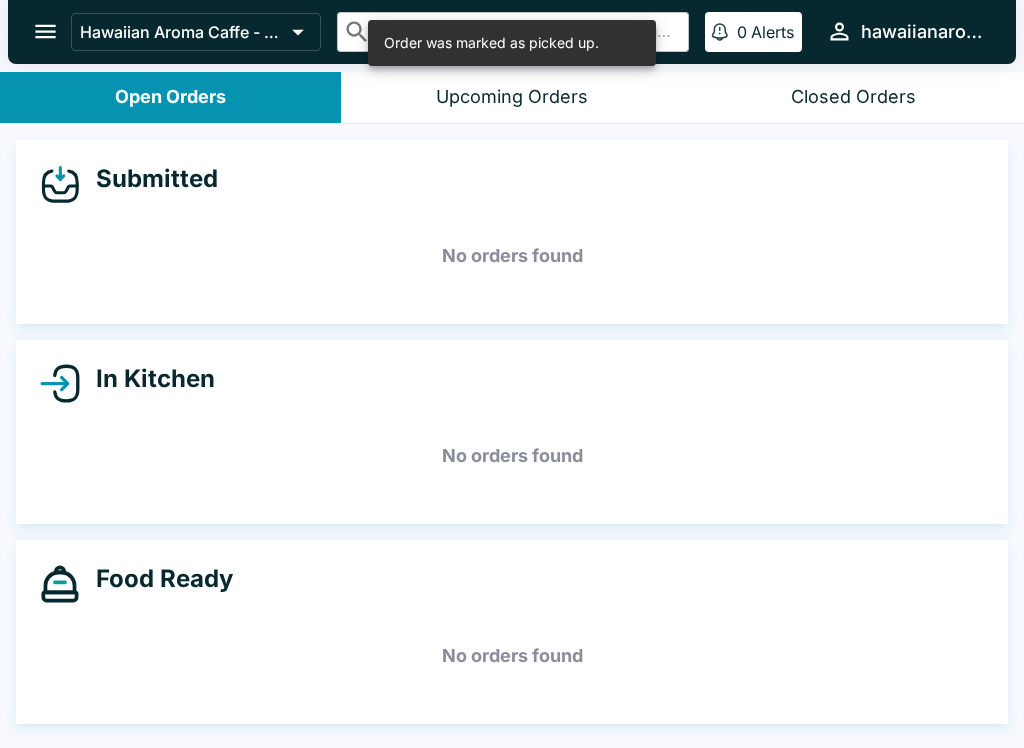 click 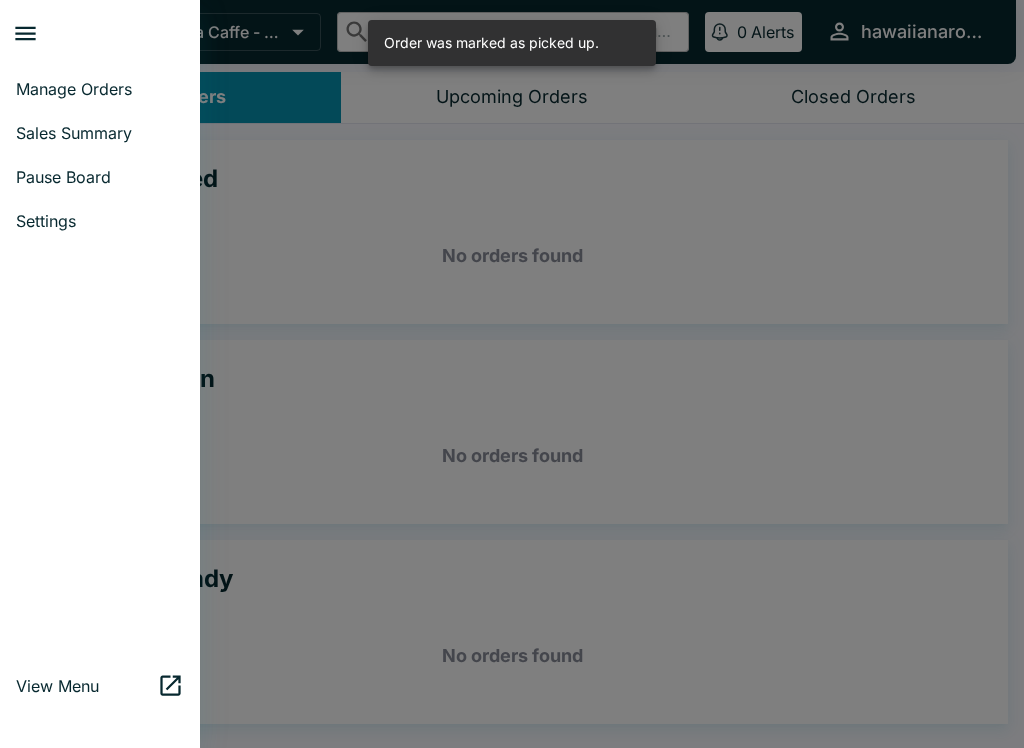 click on "Sales Summary" at bounding box center (100, 133) 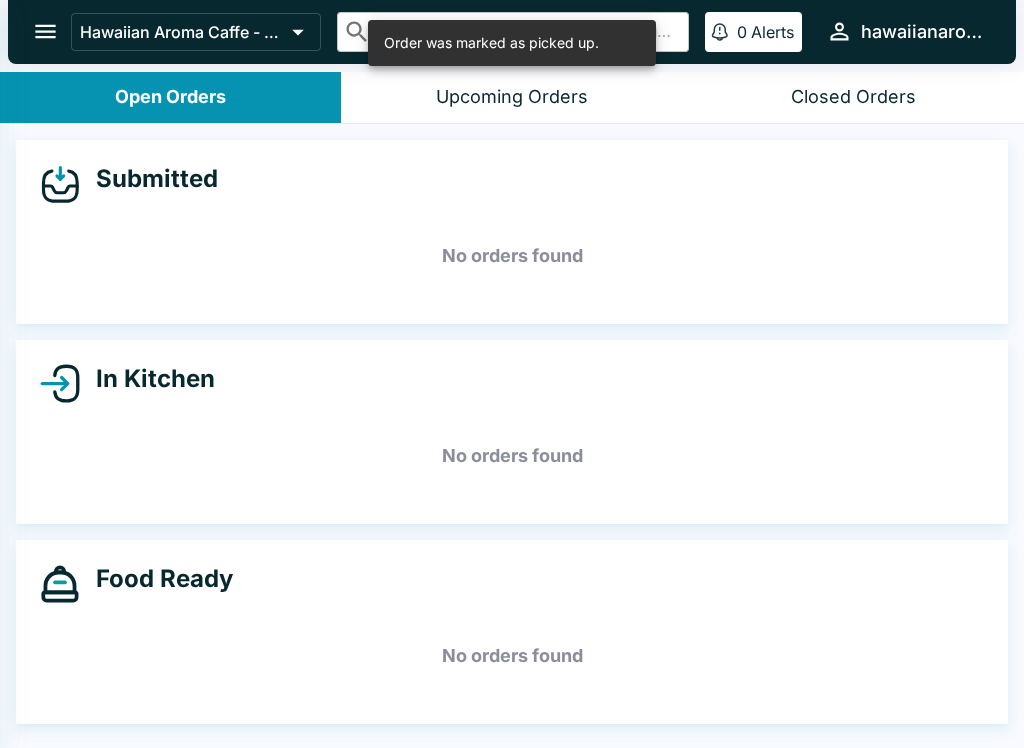 select on "03:00" 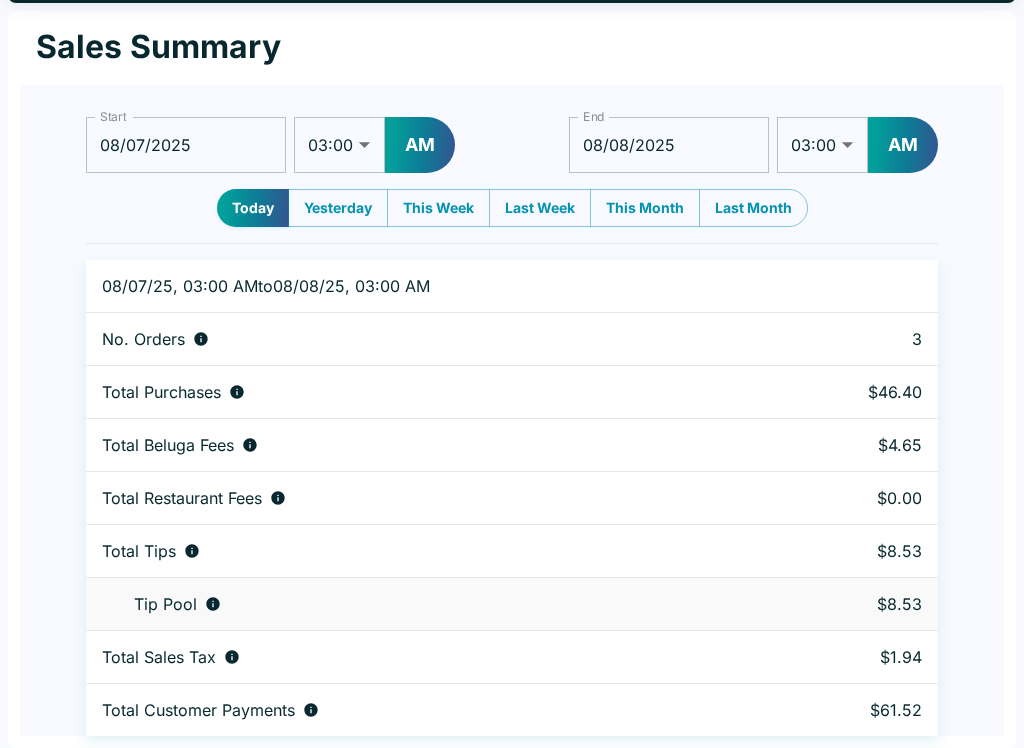 scroll, scrollTop: 0, scrollLeft: 0, axis: both 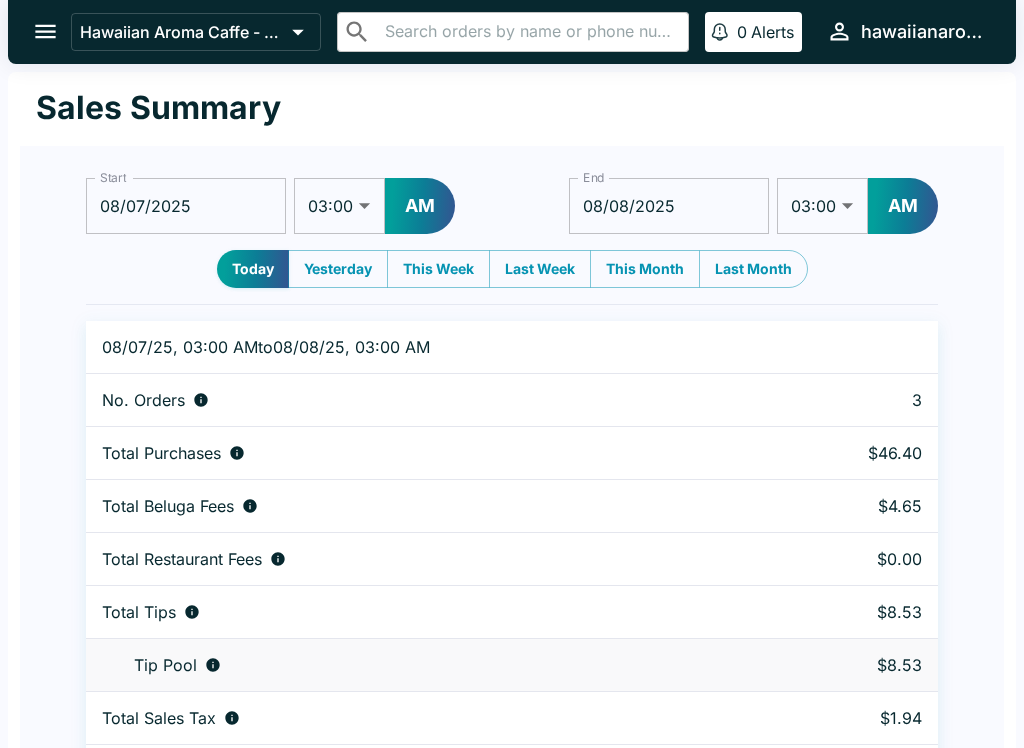 click at bounding box center [45, 31] 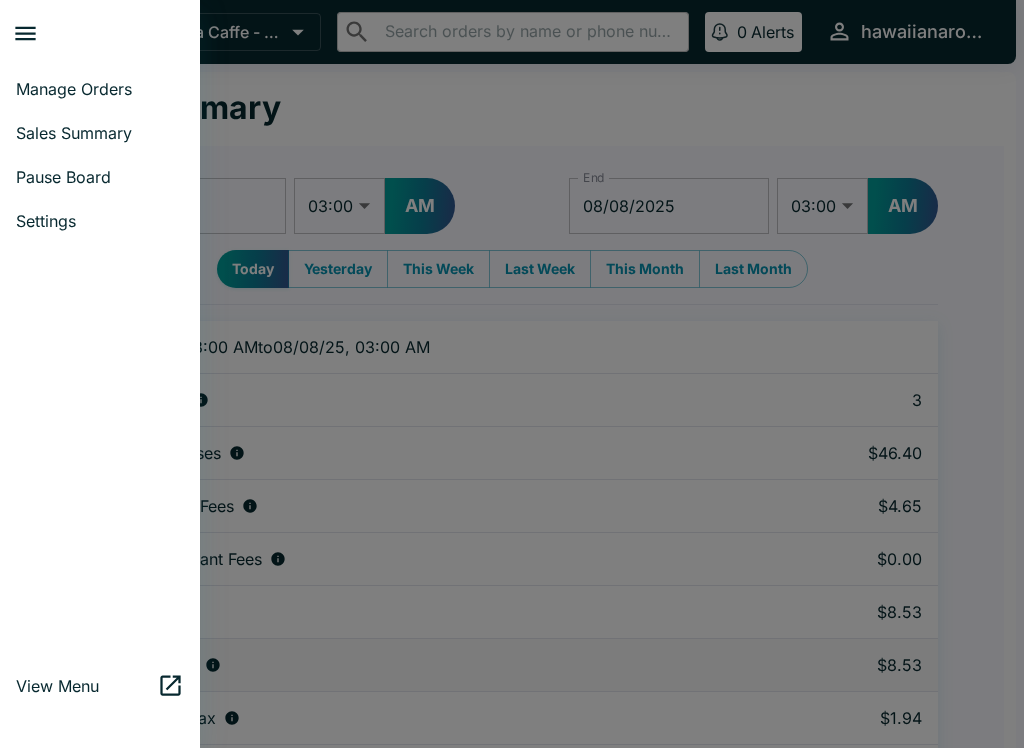 click on "Manage Orders" at bounding box center (100, 89) 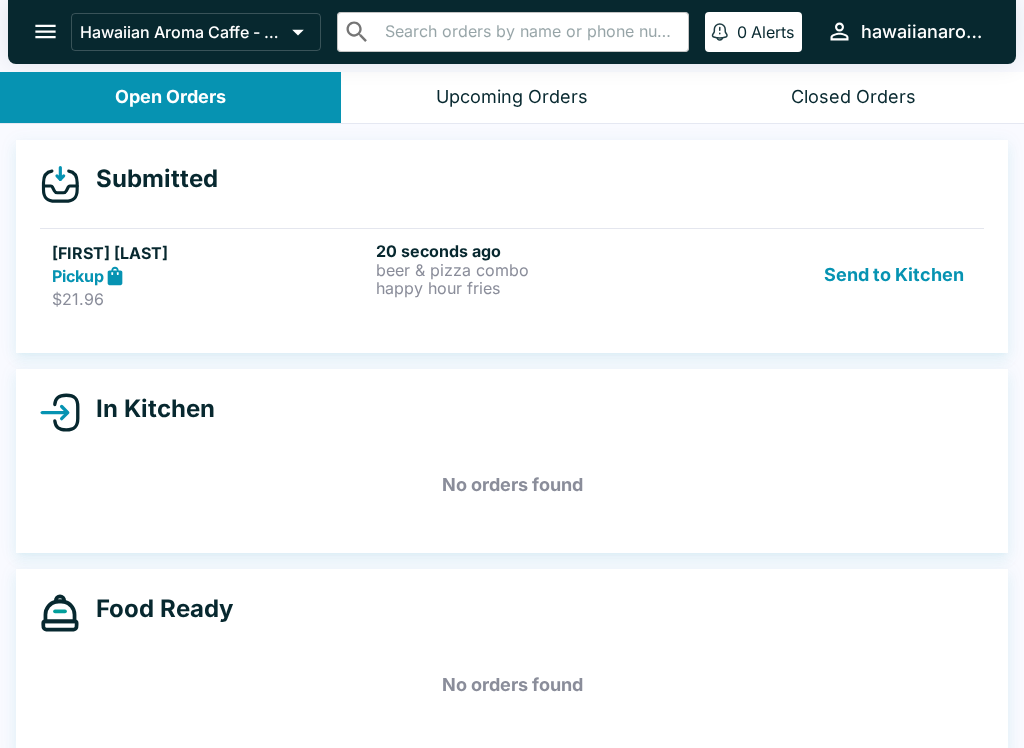 click on "20 seconds ago beer & pizza combo happy hour fries" at bounding box center [534, 275] 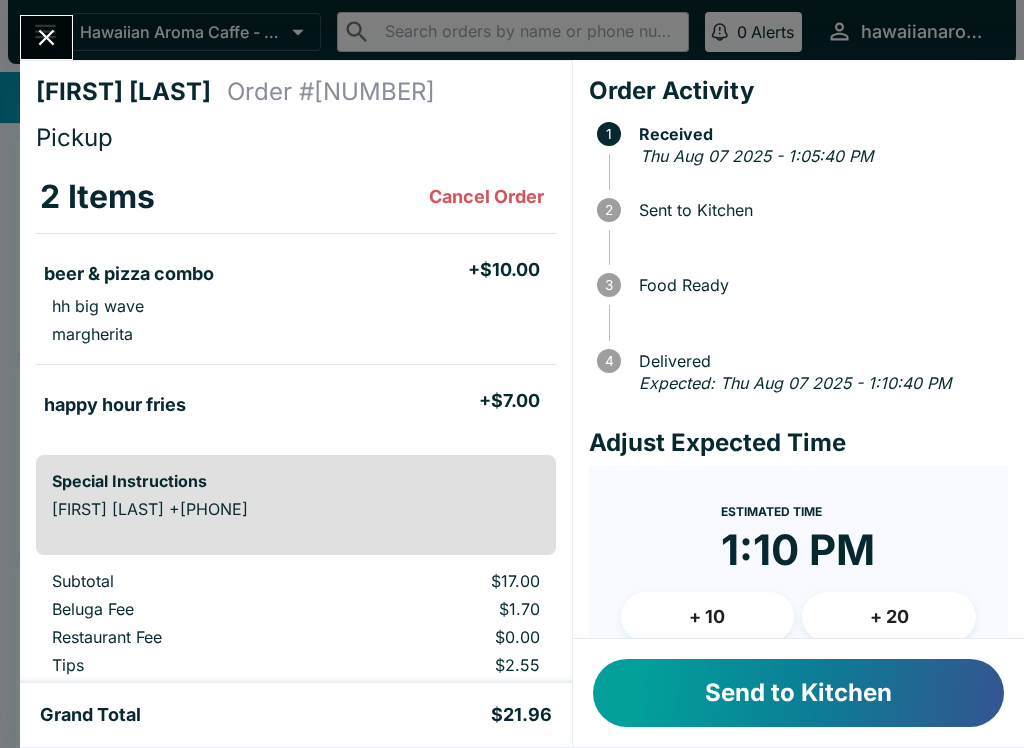 click on "Send to Kitchen" at bounding box center (798, 693) 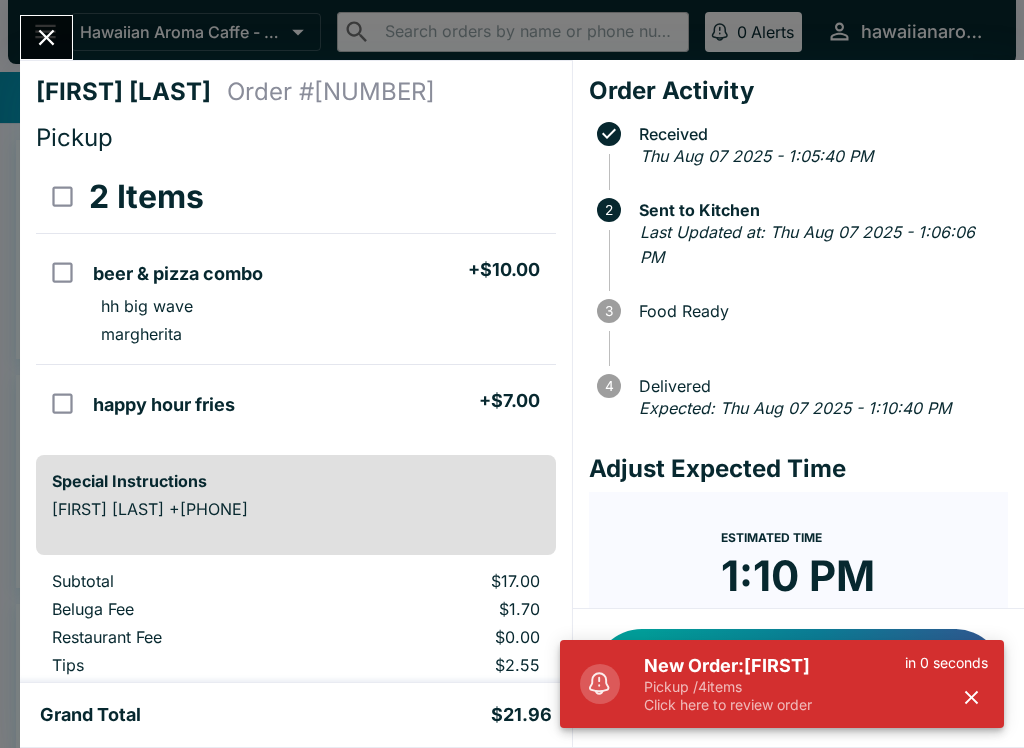 click 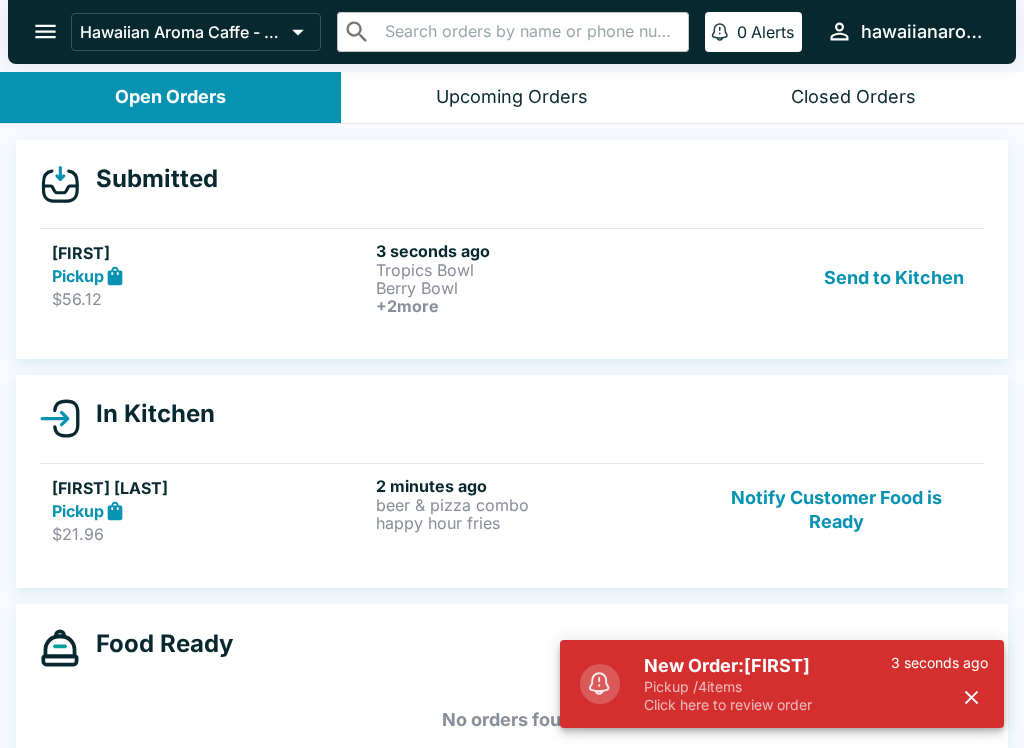 click on "Pickup" at bounding box center (210, 276) 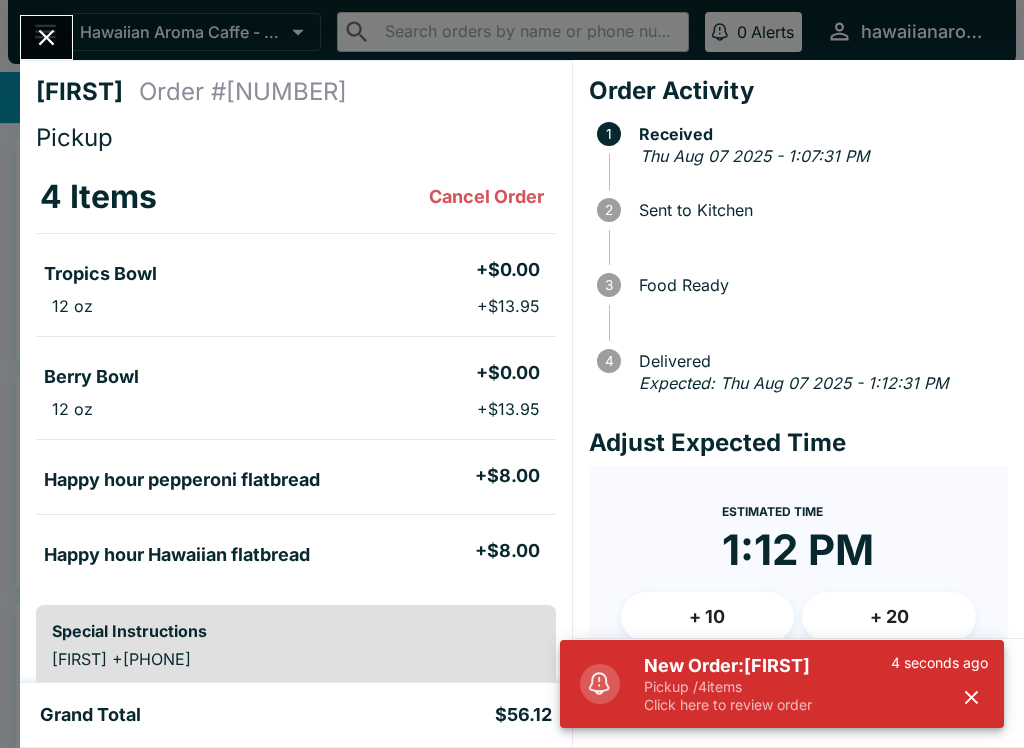 click at bounding box center [971, 697] 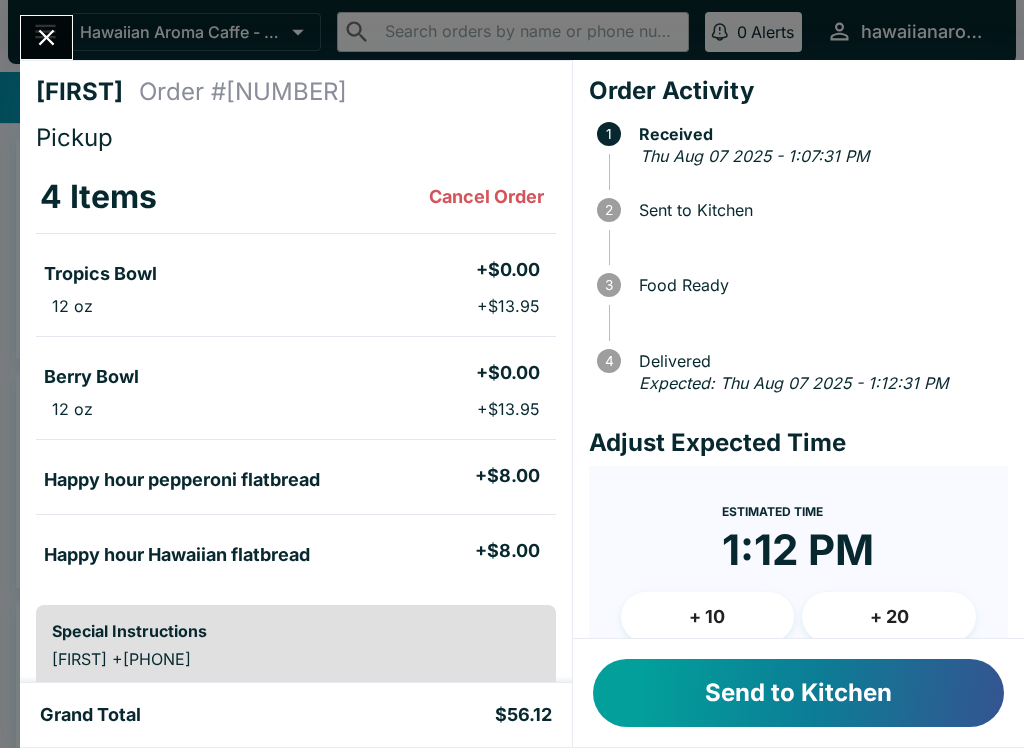 click on "Send to Kitchen" at bounding box center (798, 693) 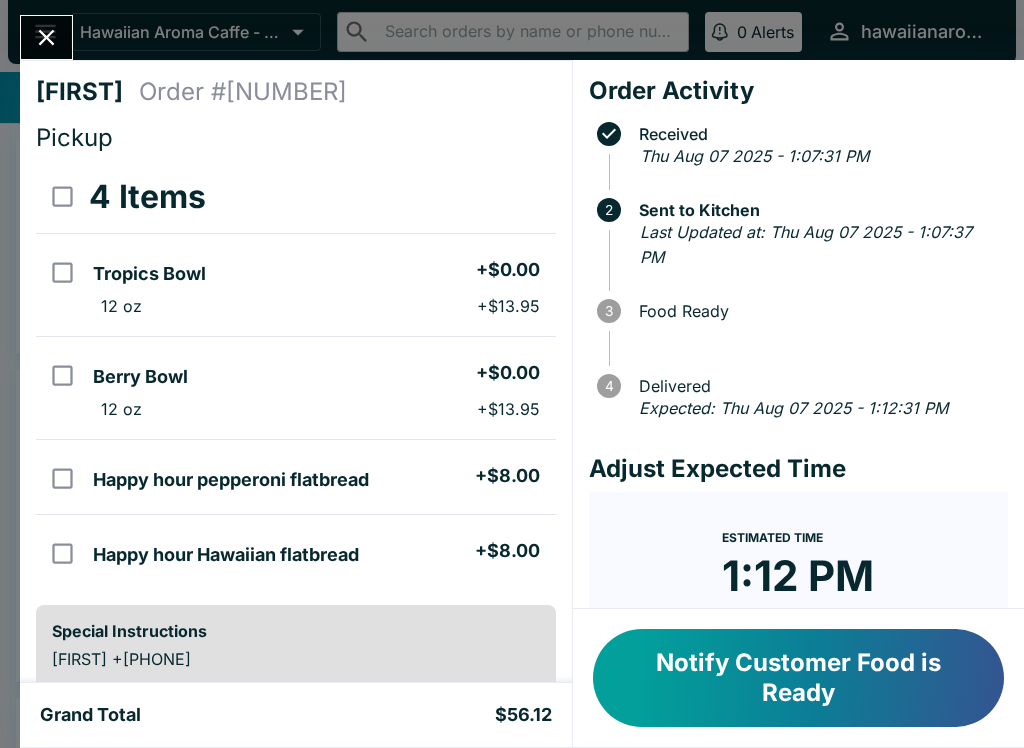 click on "[FIRST] Order # [NUMBER] Pickup 4 Items Tropics Bowl + $0.00 12 oz + $13.95 Berry Bowl + $0.00 12 oz + $13.95 Happy hour pepperoni flatbread + $8.00 Happy hour Hawaiian flatbread + $8.00 Special Instructions [FIRST] +[PHONE] Subtotal $43.90 Beluga Fee $4.39 Restaurant Fee $0.00 Tips $6.00 Sales Tax $1.83 Preview Receipt Print Receipt Grand Total $56.12 Order Activity Received Thu Aug 07 2025 - 1:07:31 PM 2 Sent to Kitchen Last Updated at: Thu Aug 07 2025 - 1:07:37 PM 3 Food Ready 4 Delivered Expected: Thu Aug 07 2025 - 1:12:31 PM Adjust Expected Time Estimated Time 1:12 PM + 10 + 20 Reset Update ETA Notify Customer Food is Ready" at bounding box center (512, 374) 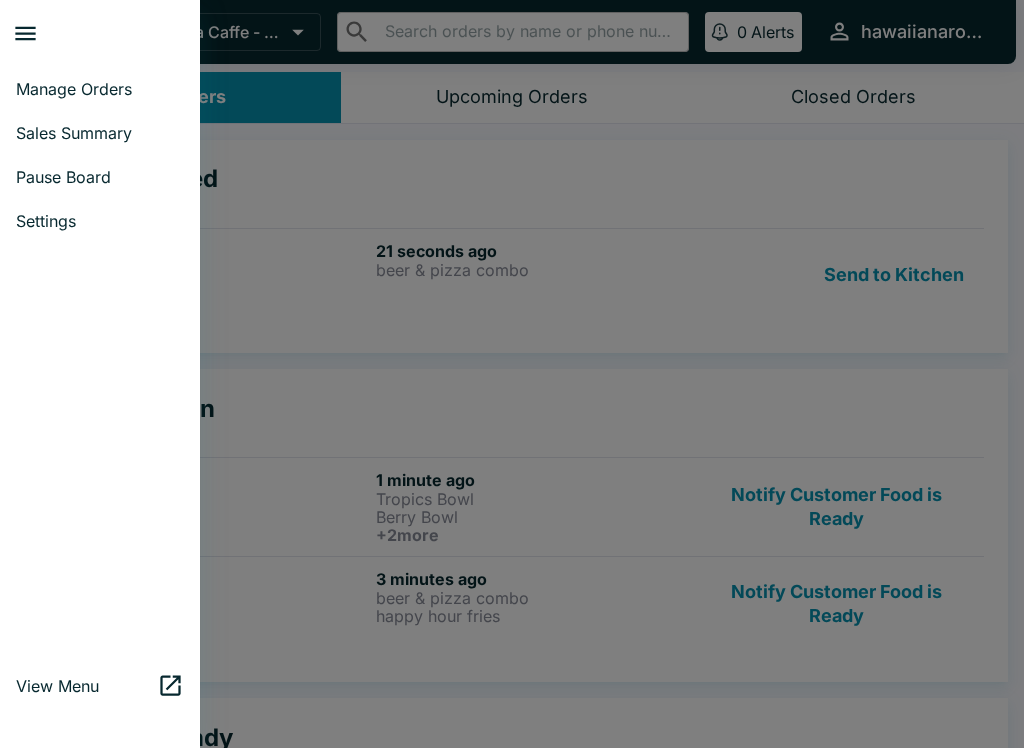 click at bounding box center [512, 374] 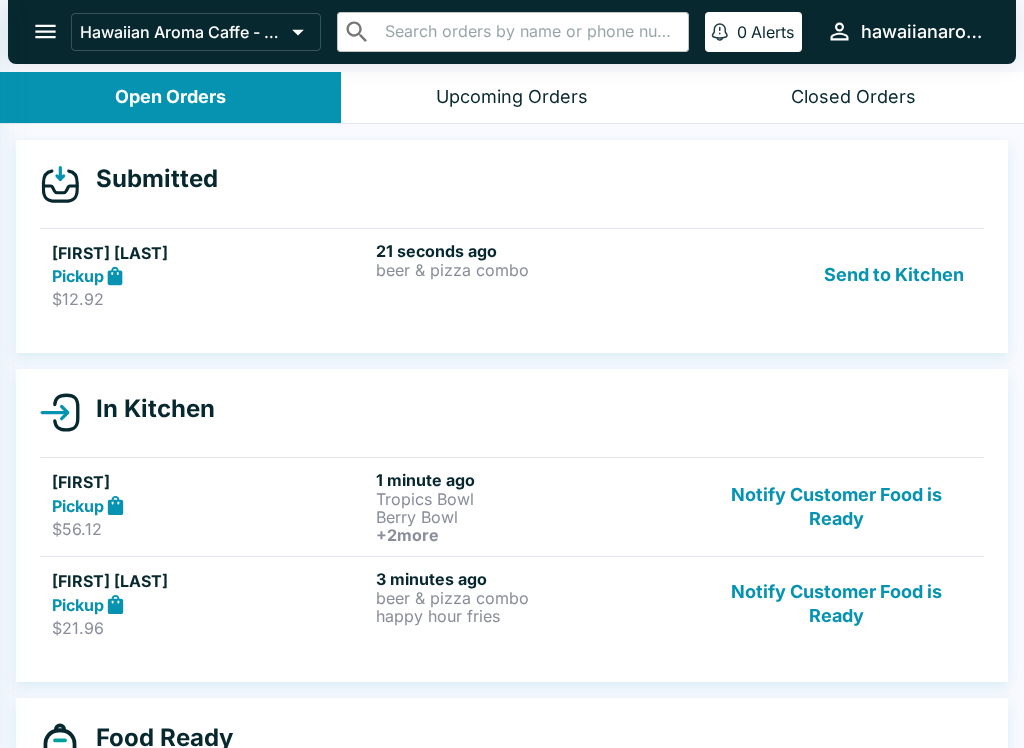 click on "beer & pizza combo" at bounding box center [534, 270] 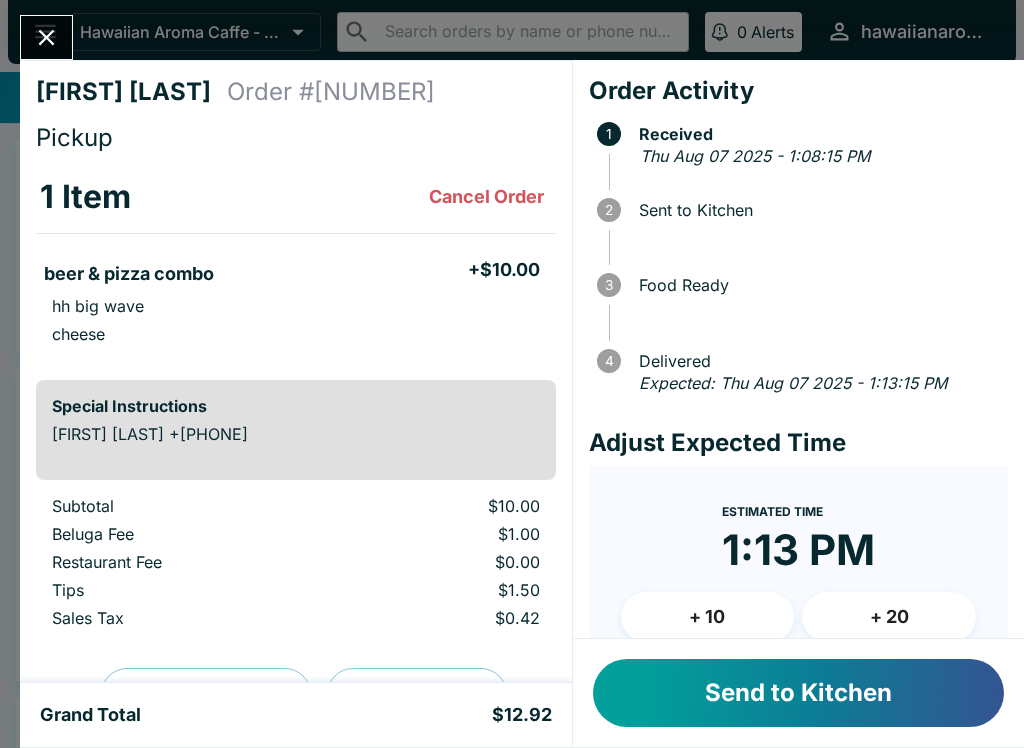 click on "Send to Kitchen" at bounding box center (798, 693) 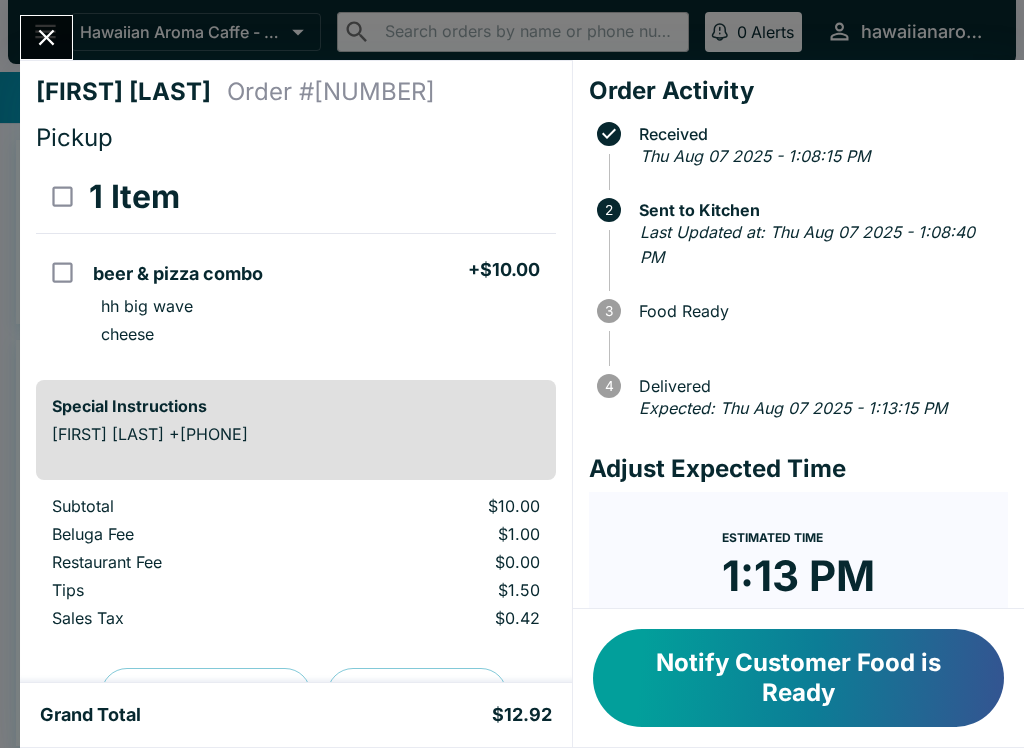 click 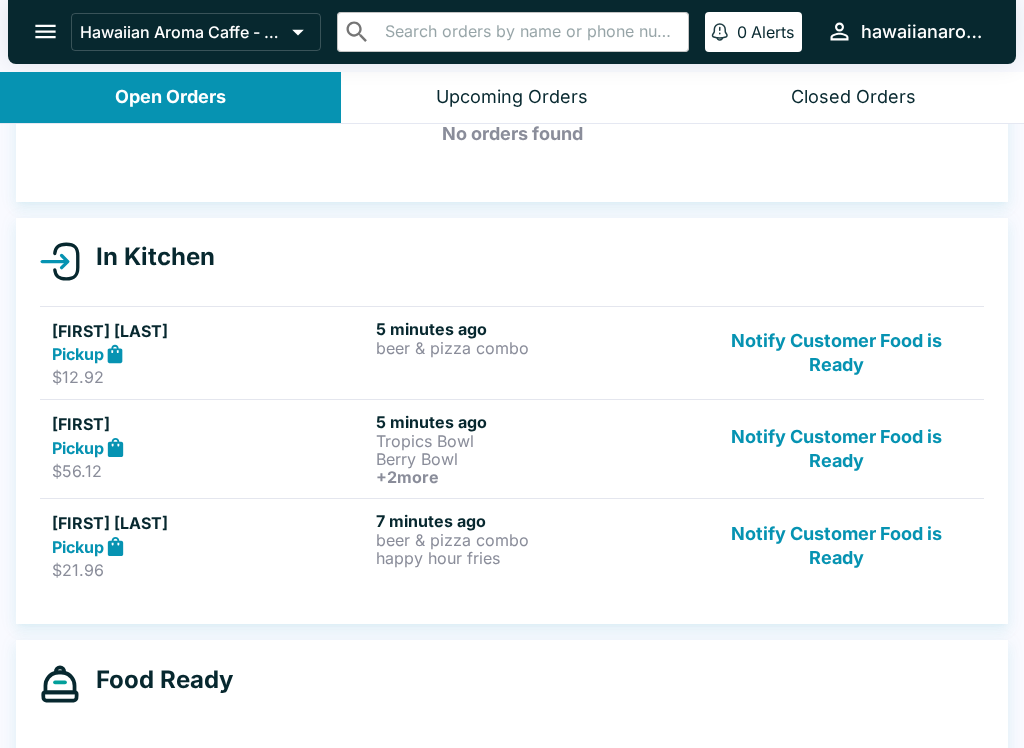 scroll, scrollTop: 123, scrollLeft: 0, axis: vertical 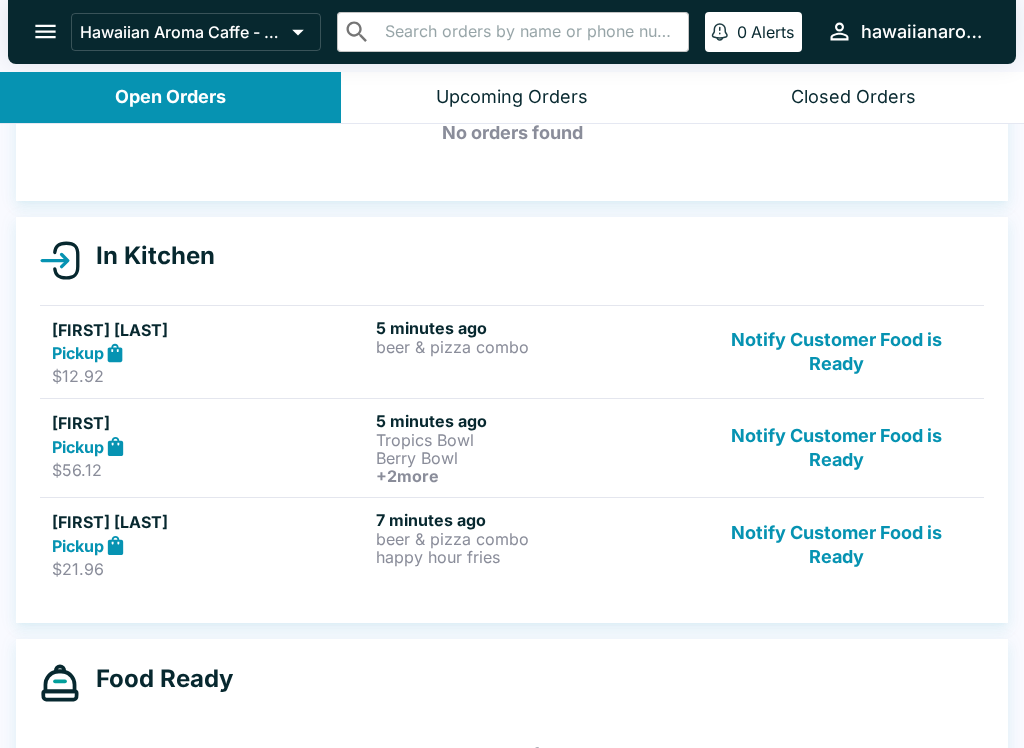 click on "Notify Customer Food is Ready" at bounding box center [836, 544] 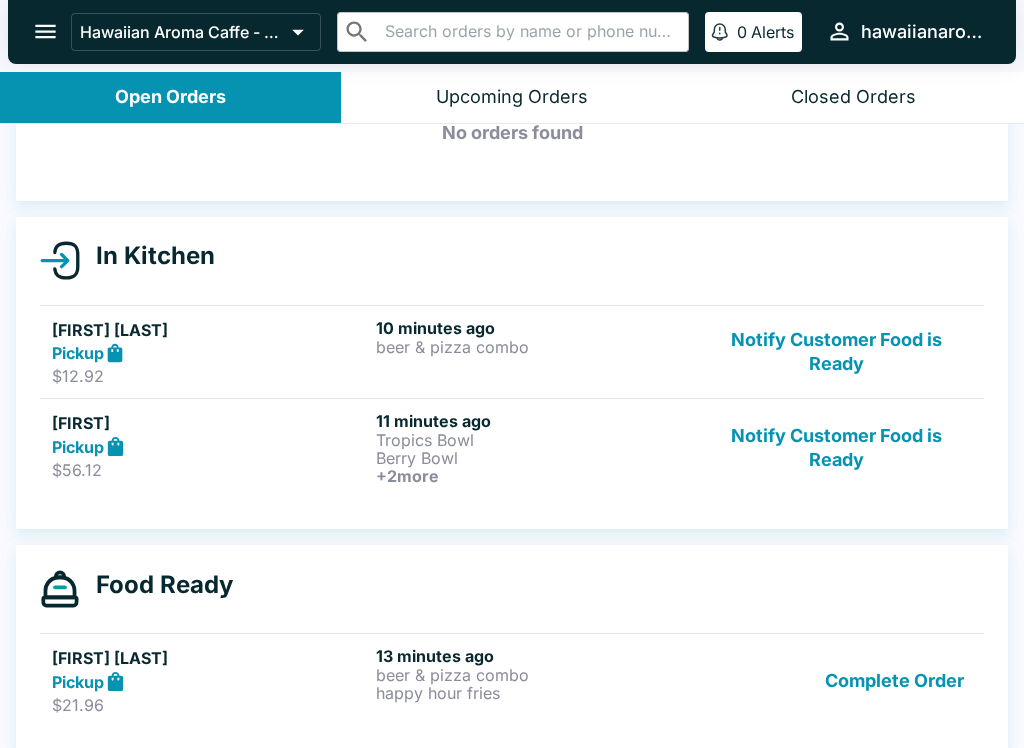 click on "Notify Customer Food is Ready" at bounding box center [836, 448] 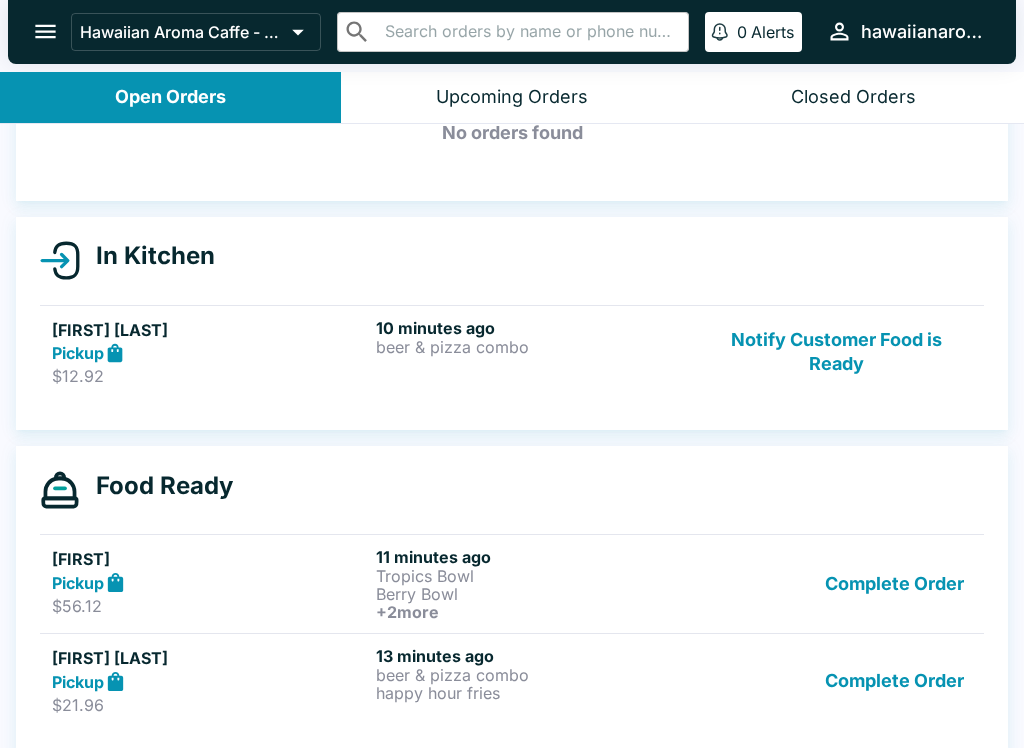 click on "Notify Customer Food is Ready" at bounding box center [836, 352] 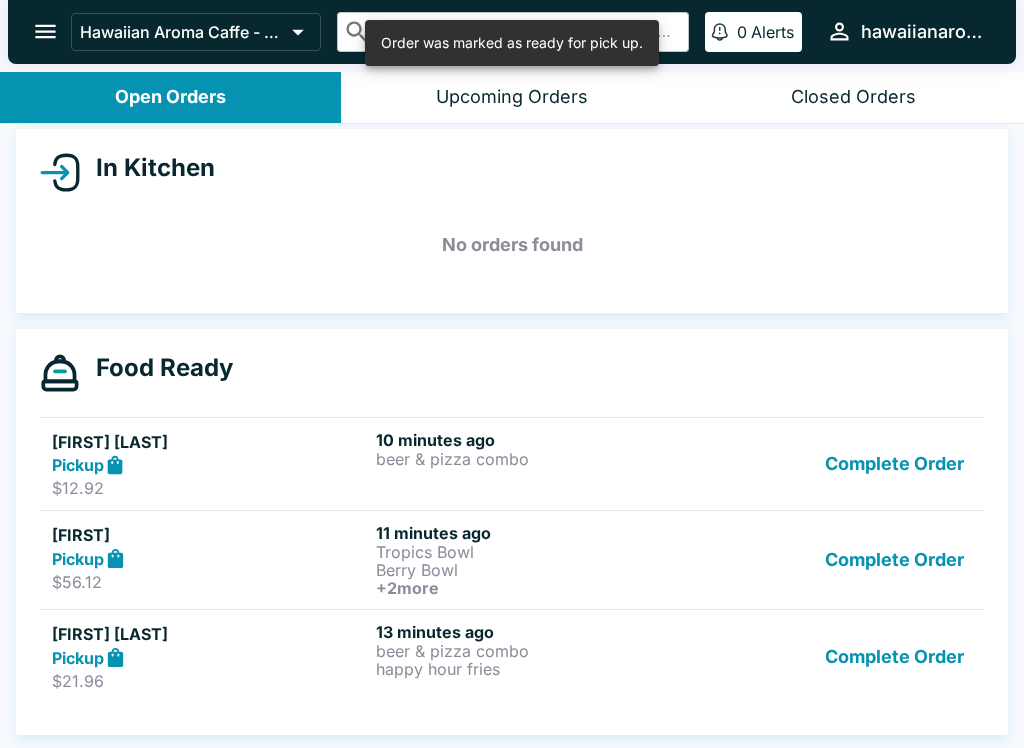 scroll, scrollTop: 211, scrollLeft: 0, axis: vertical 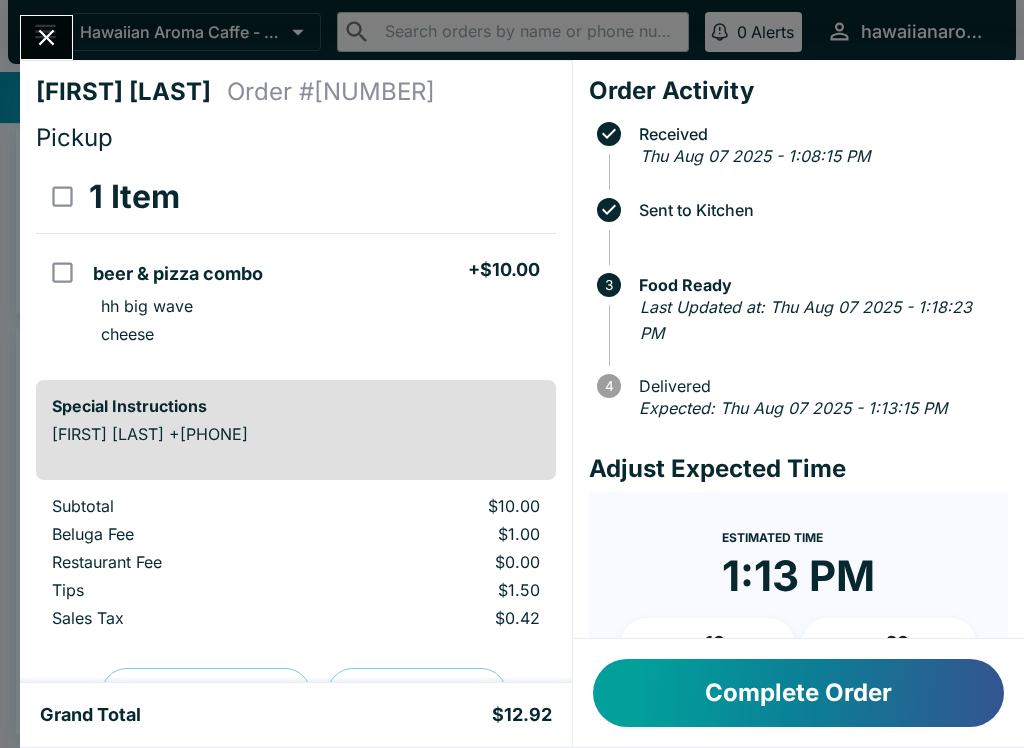 click 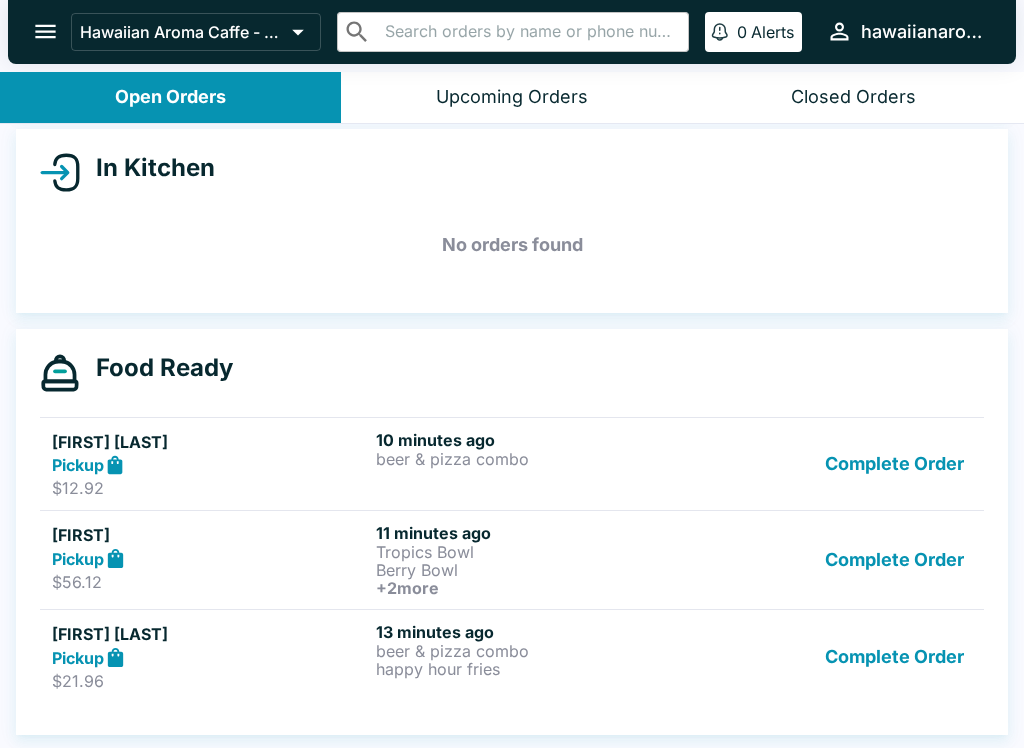 click on "Complete Order" at bounding box center (894, 656) 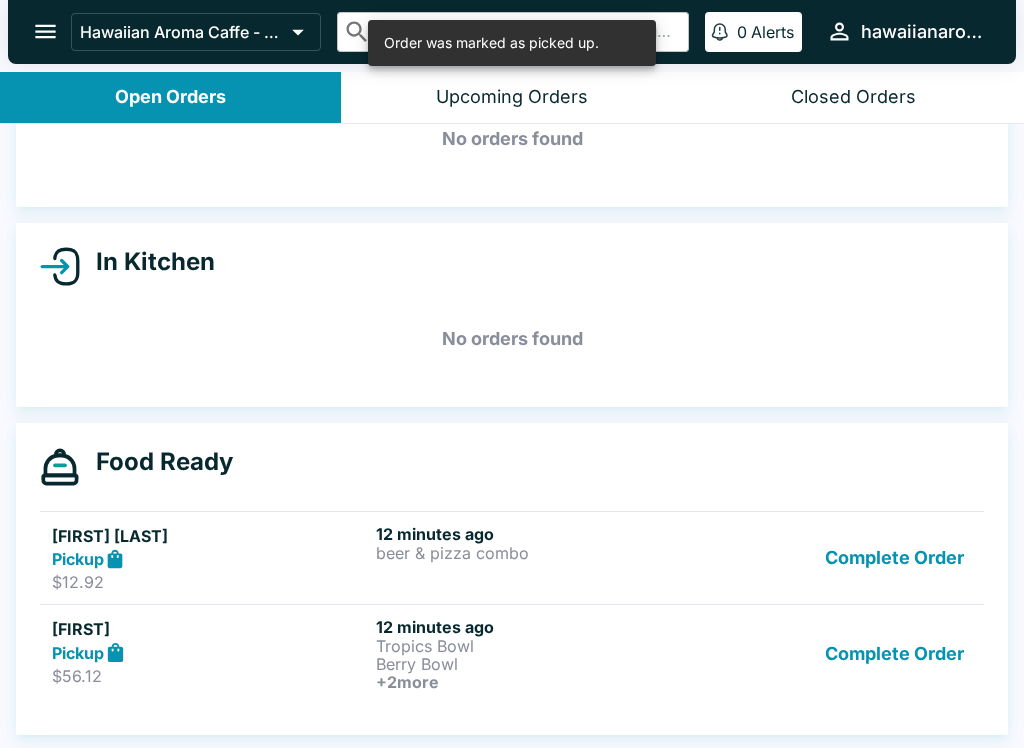 scroll, scrollTop: 117, scrollLeft: 0, axis: vertical 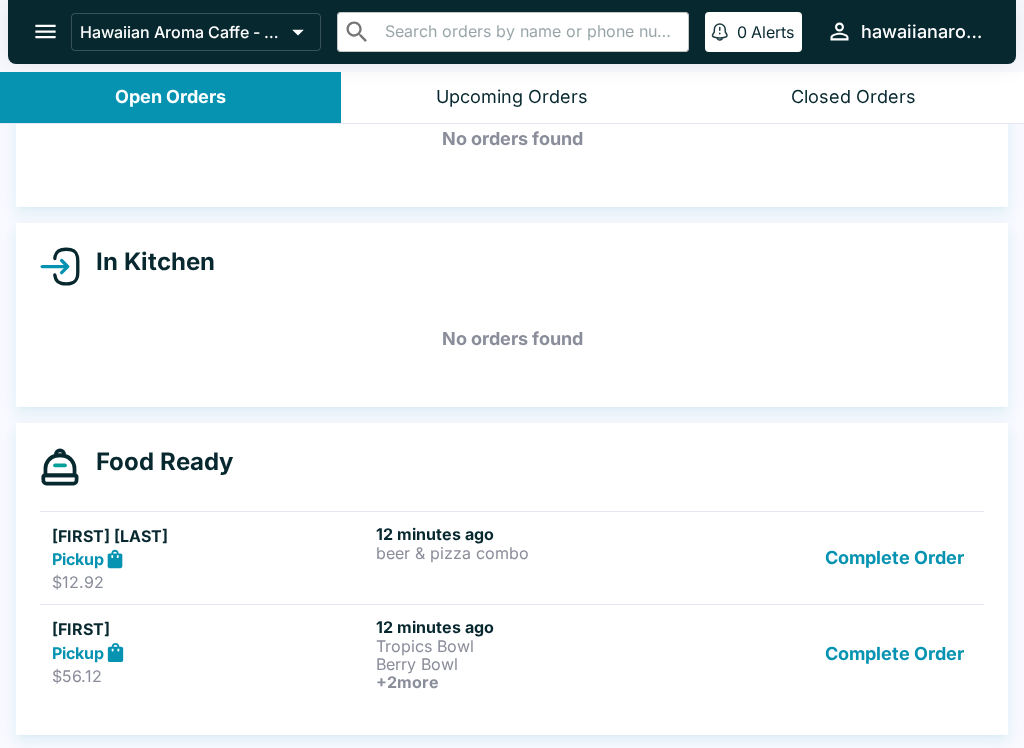 click on "[FIRST] Pickup $56.12 12 minutes ago Tropics Bowl Berry Bowl + 2 more Complete Order" at bounding box center (512, 653) 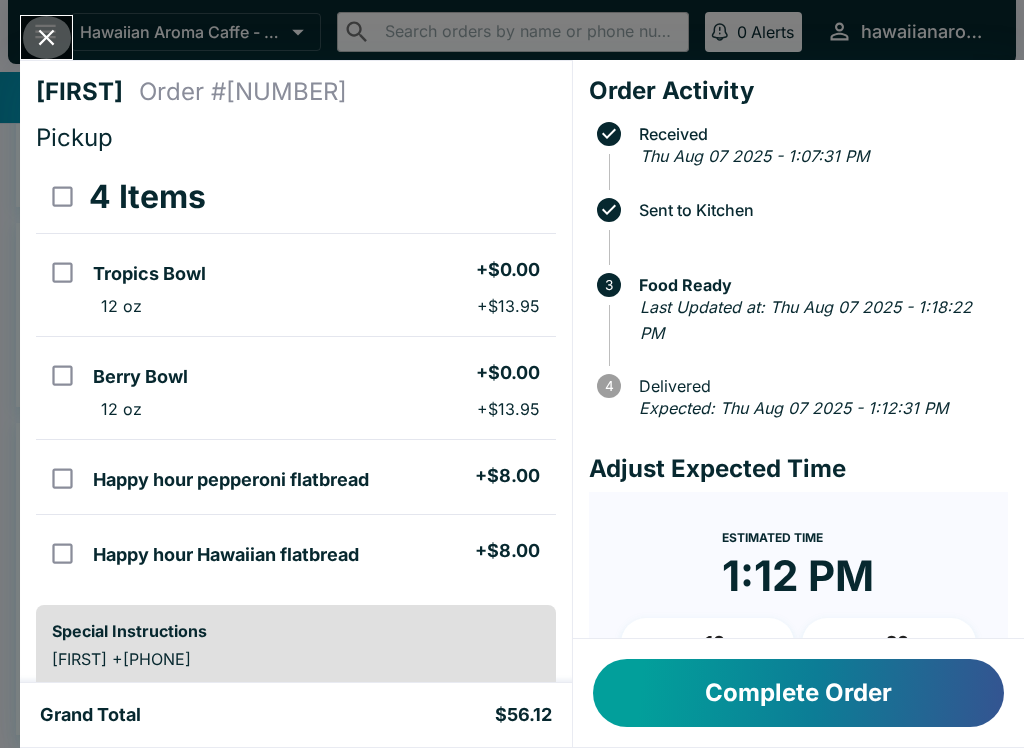 click at bounding box center (46, 37) 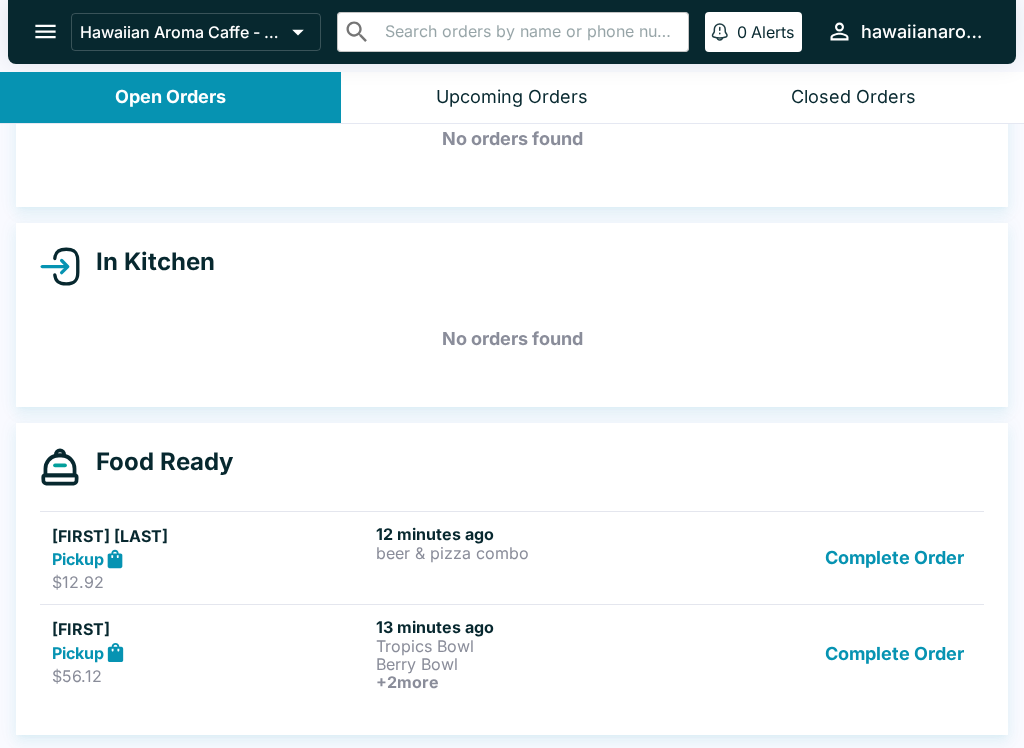 scroll, scrollTop: 3, scrollLeft: 0, axis: vertical 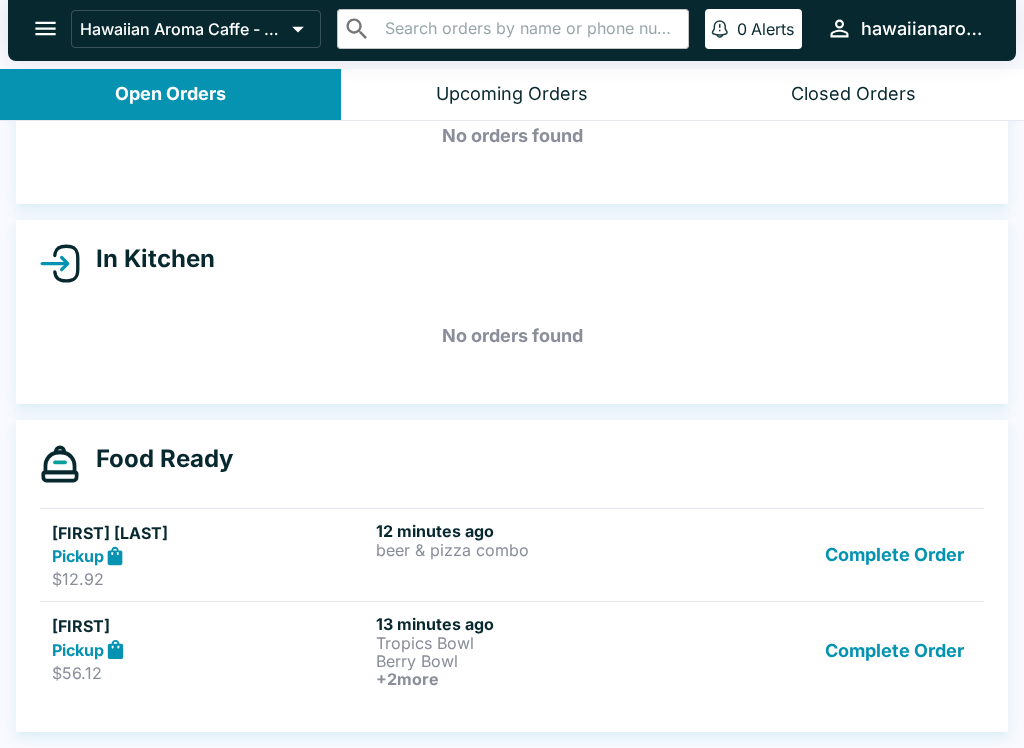 click on "Closed Orders" at bounding box center [853, 94] 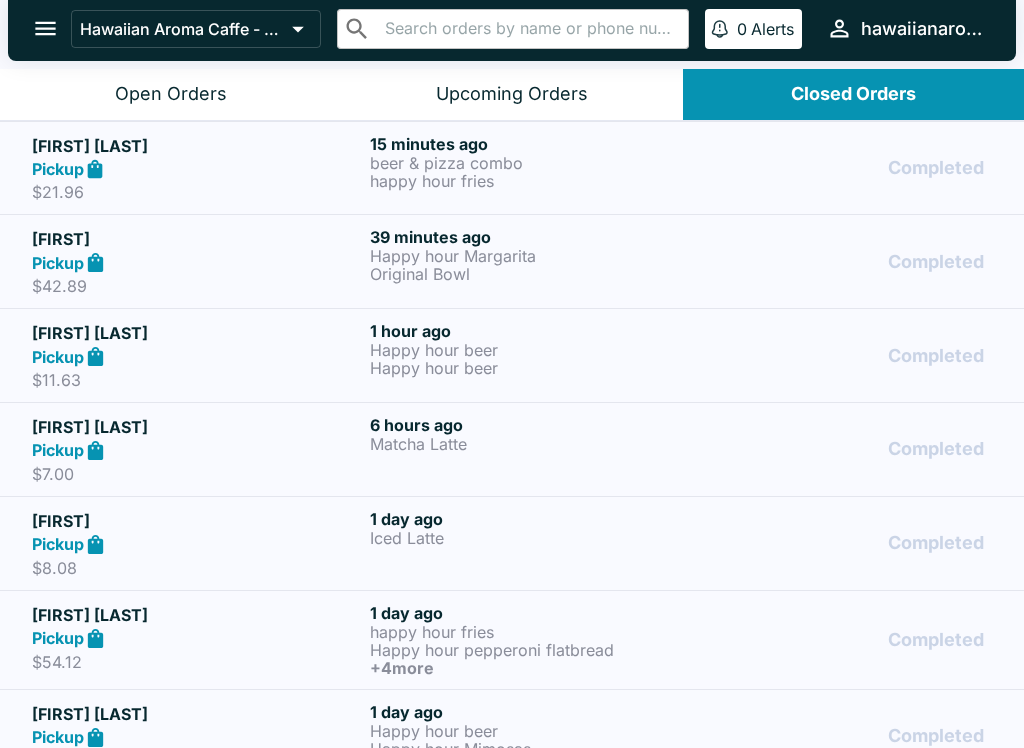click on "Pickup" at bounding box center [197, 169] 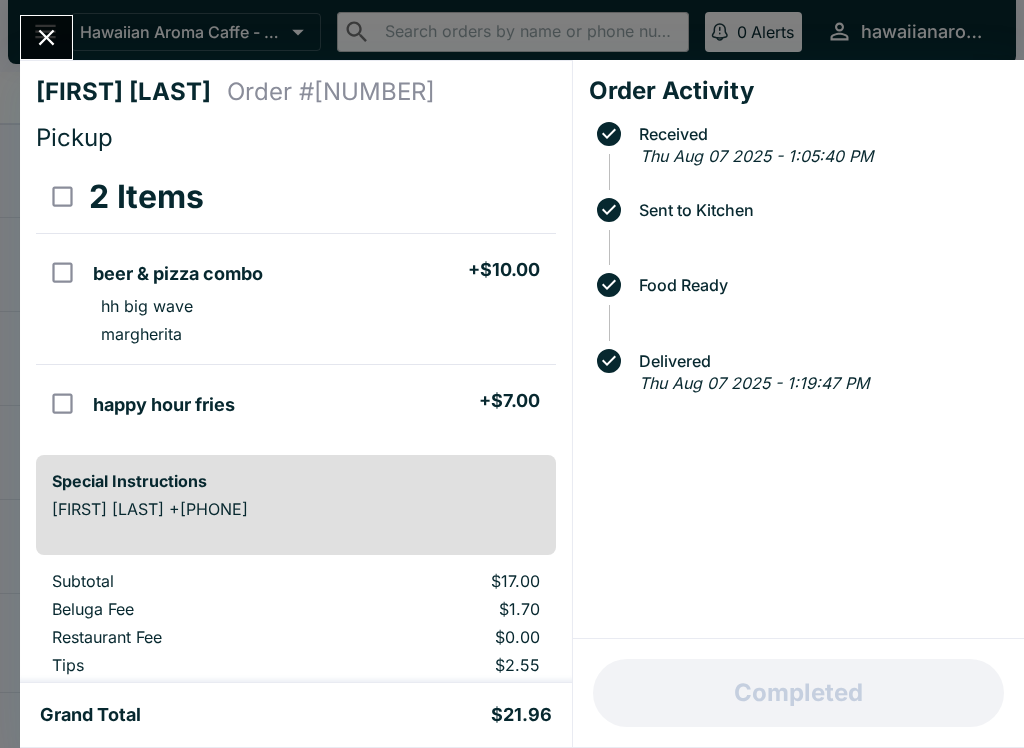 click on "[FIRST] [LAST] Order # [NUMBER] Pickup 2 Items beer & pizza combo + $10.00 hh big wave margherita happy hour fries + $7.00 Special Instructions [FIRST] [LAST] +[PHONE] Subtotal $17.00 Beluga Fee $1.70 Restaurant Fee $0.00 Tips $2.55 Sales Tax $0.71 Preview Receipt Print Receipt Grand Total $21.96 Order Activity Received Thu Aug 07 2025 - 1:05:40 PM Sent to Kitchen Food Ready Delivered Thu Aug 07 2025 - 1:19:47 PM Completed" at bounding box center [512, 374] 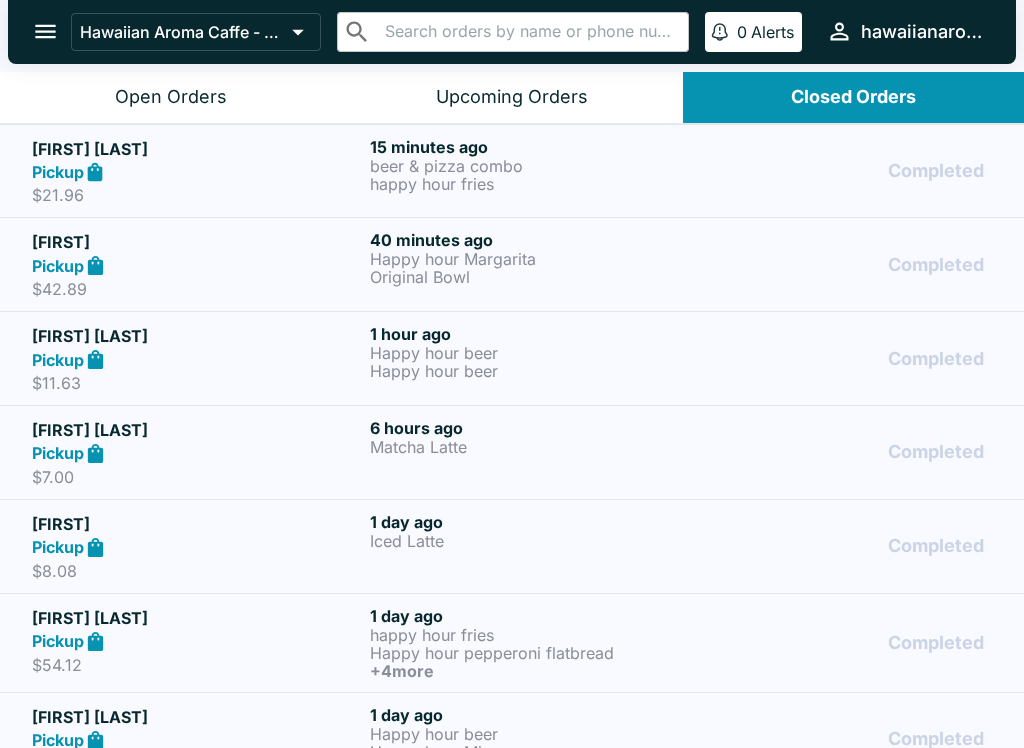 click on "Pickup" at bounding box center [197, 172] 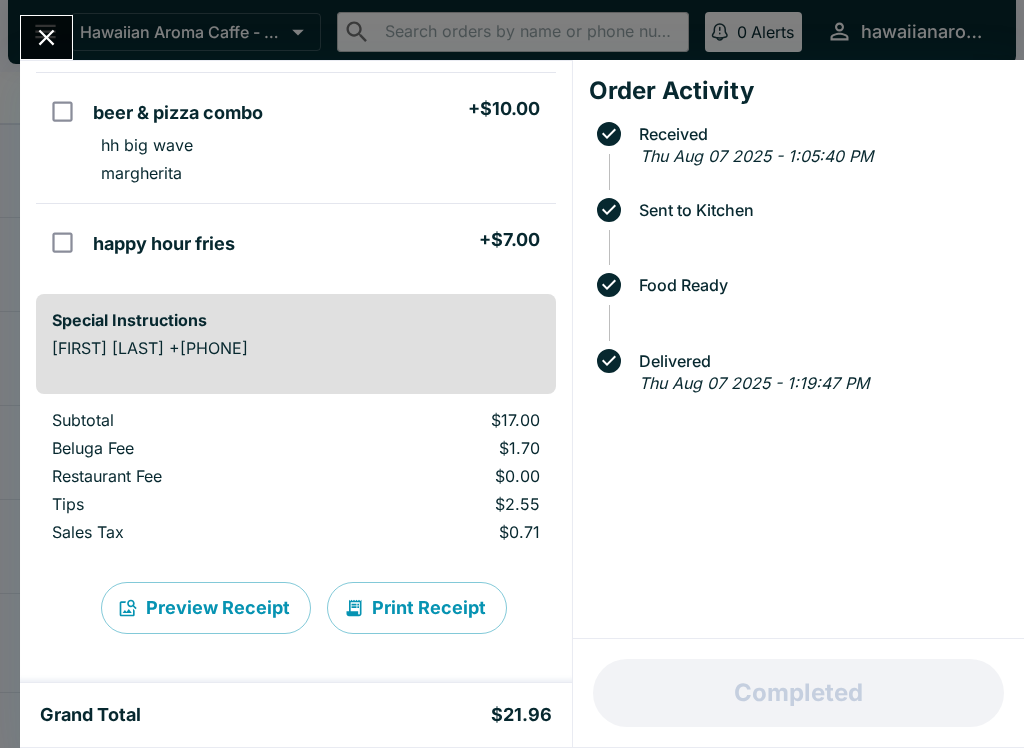 scroll, scrollTop: 161, scrollLeft: 0, axis: vertical 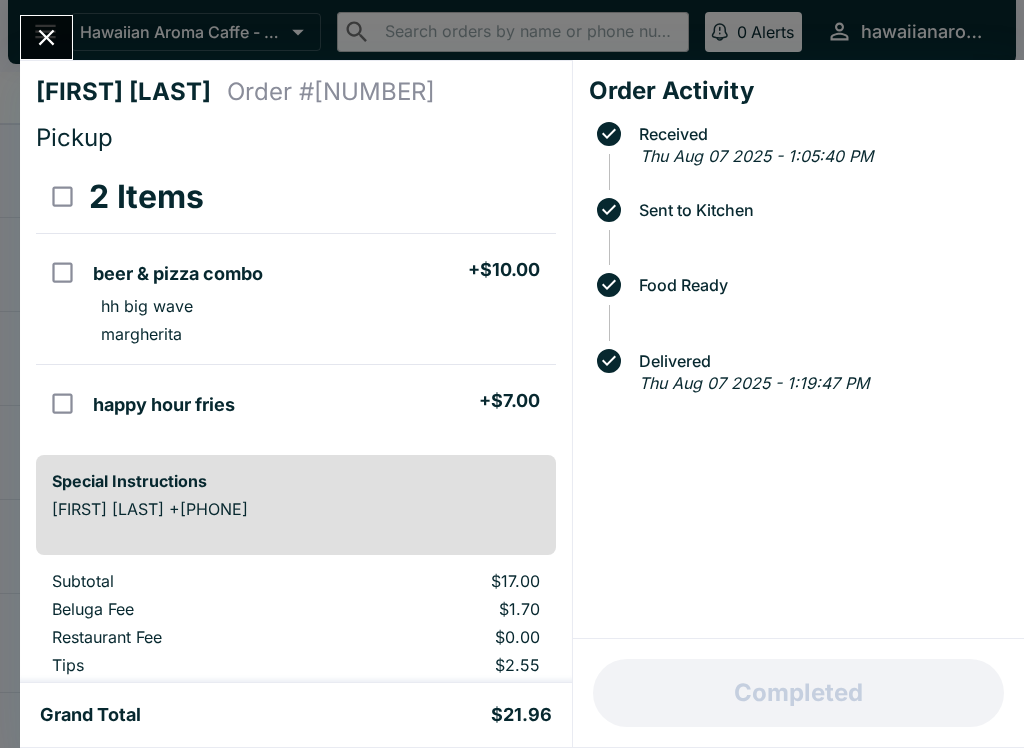 click at bounding box center [46, 37] 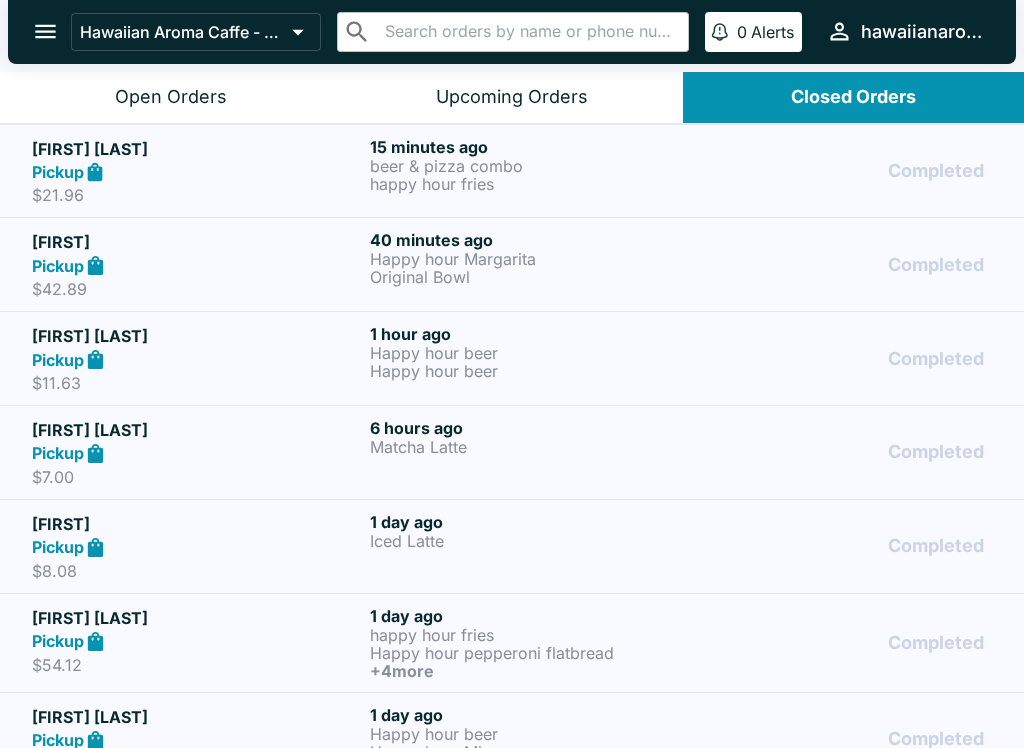 click on "Open Orders" at bounding box center [170, 97] 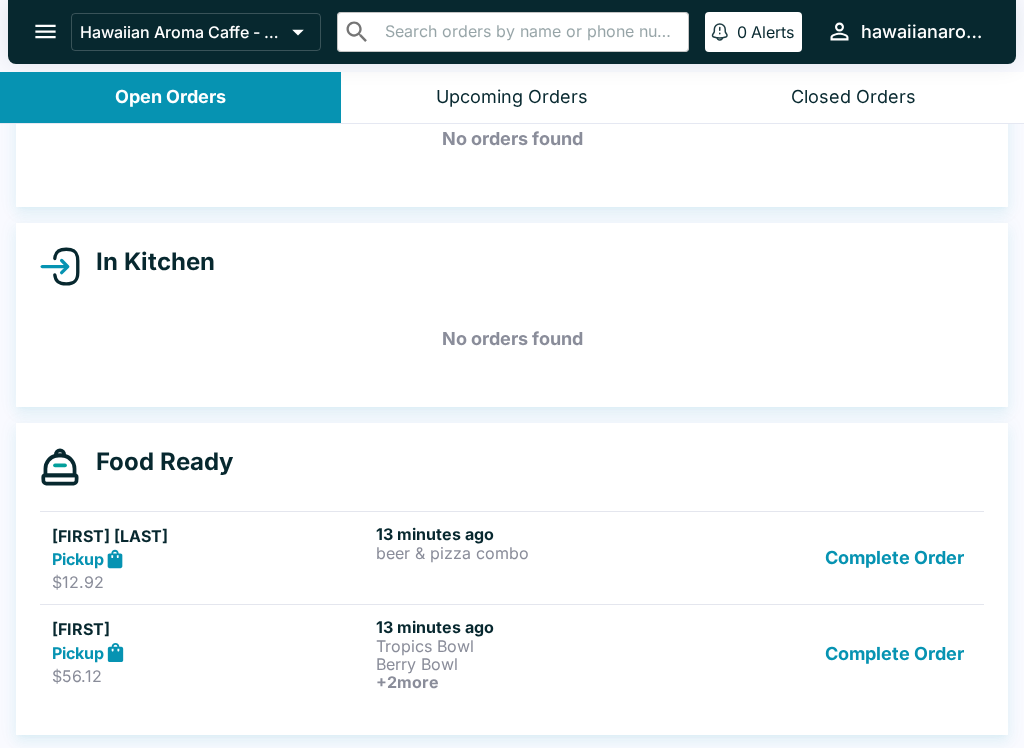 scroll, scrollTop: 117, scrollLeft: 0, axis: vertical 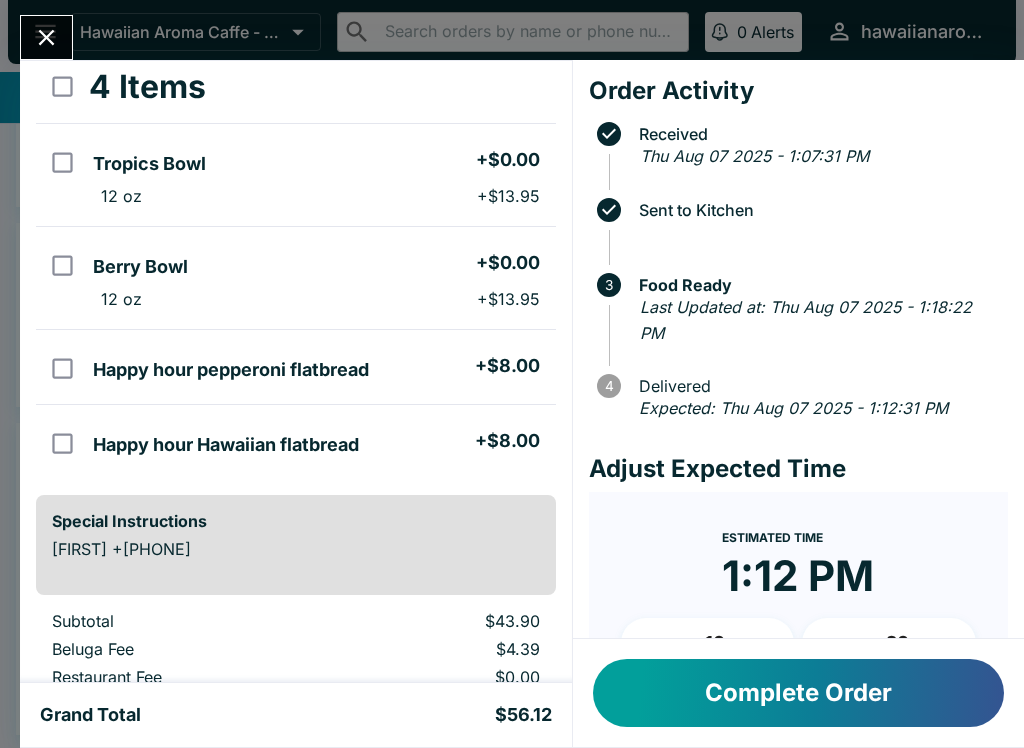 click on "Complete Order" at bounding box center [798, 693] 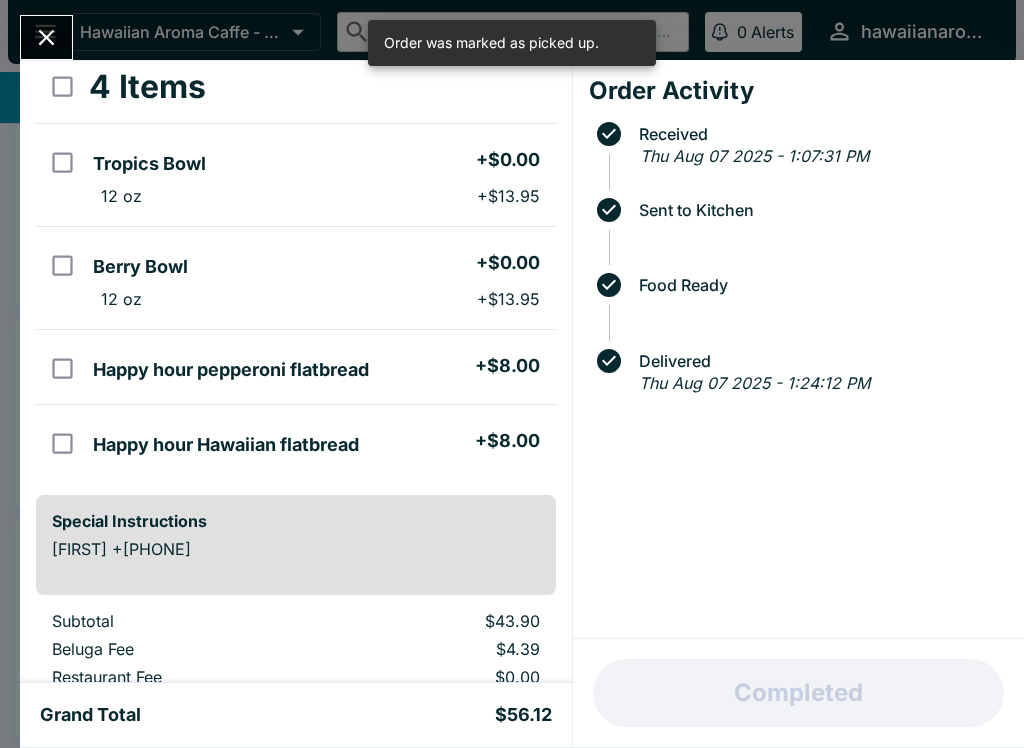 scroll, scrollTop: 18, scrollLeft: 0, axis: vertical 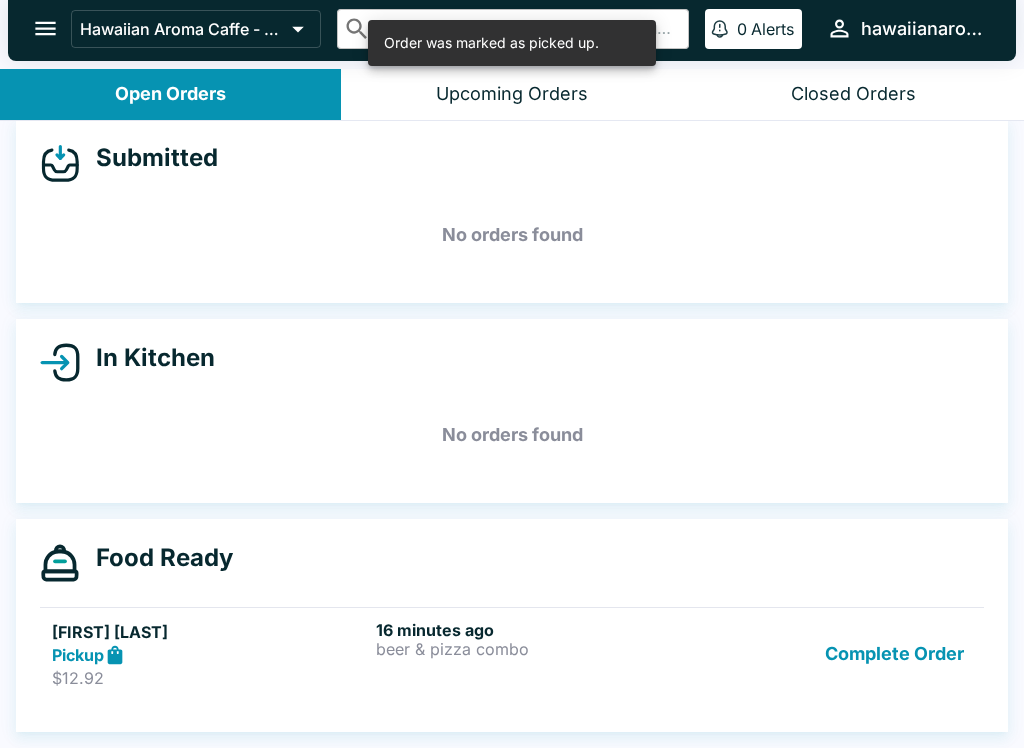 click on "beer & pizza combo" at bounding box center [534, 649] 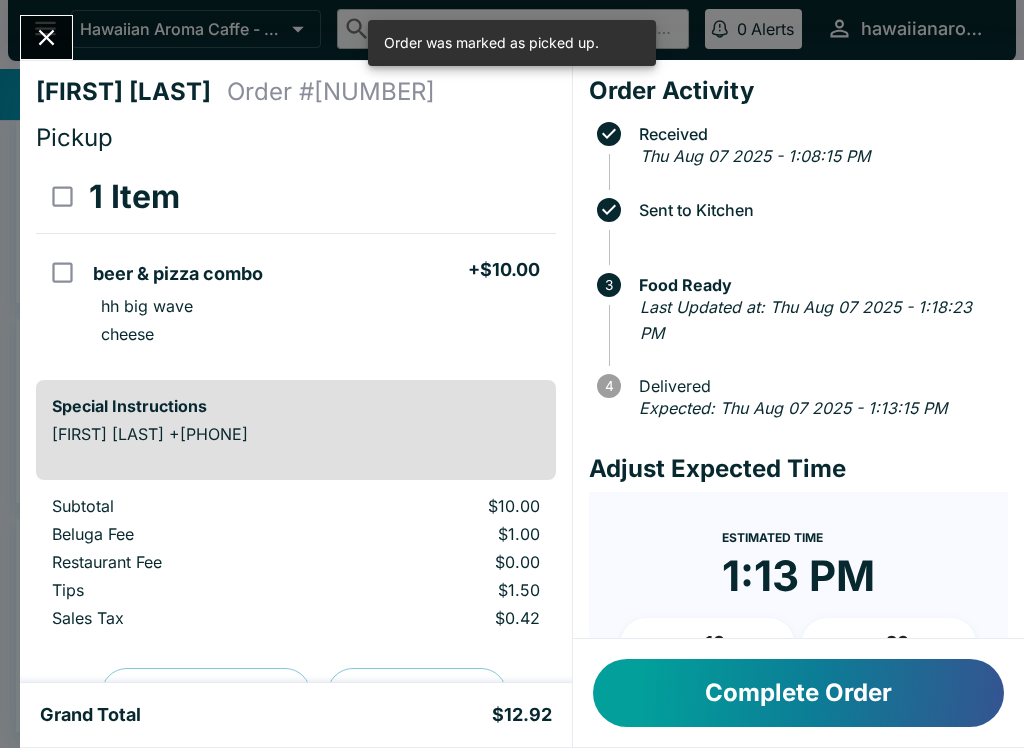 scroll, scrollTop: 0, scrollLeft: 0, axis: both 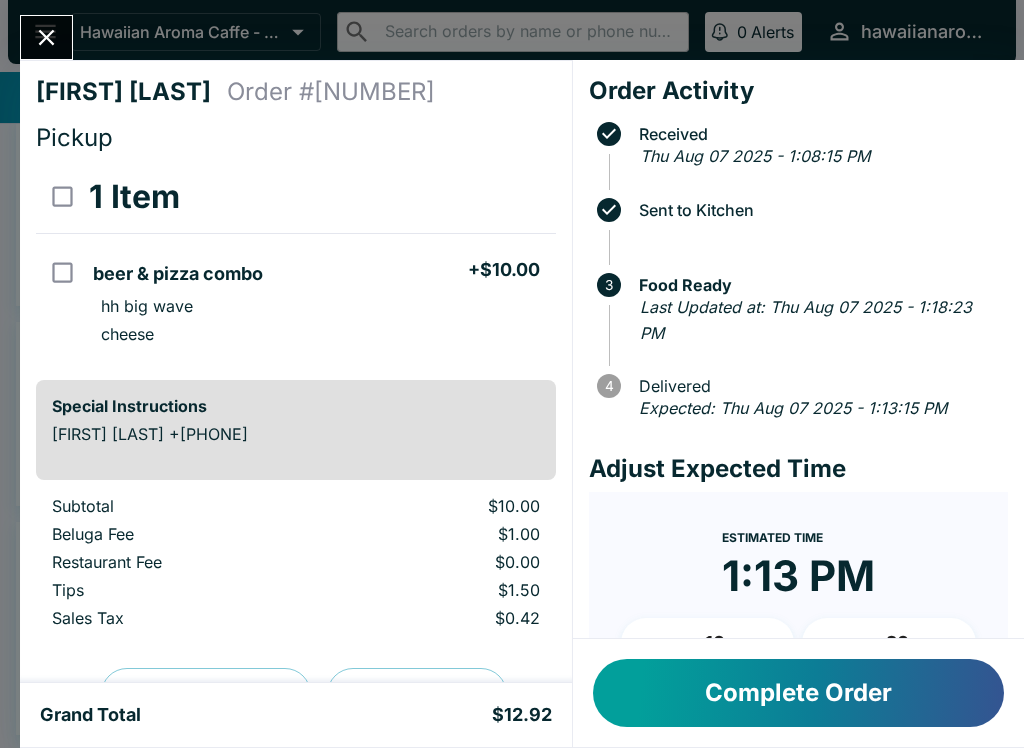 click 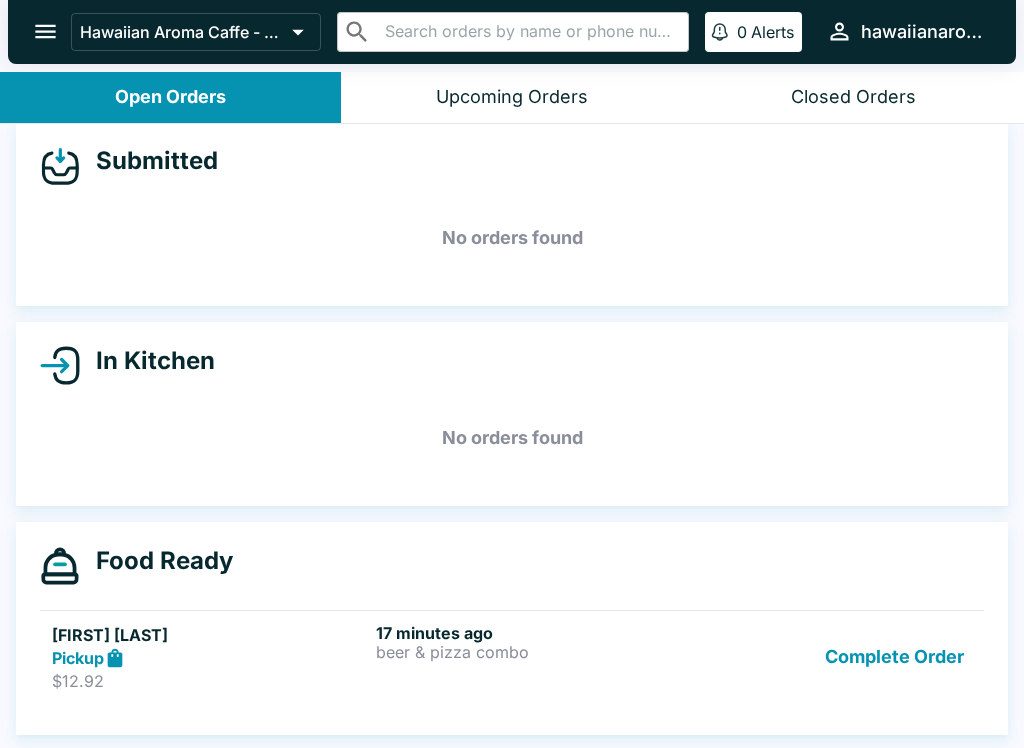 scroll, scrollTop: 3, scrollLeft: 0, axis: vertical 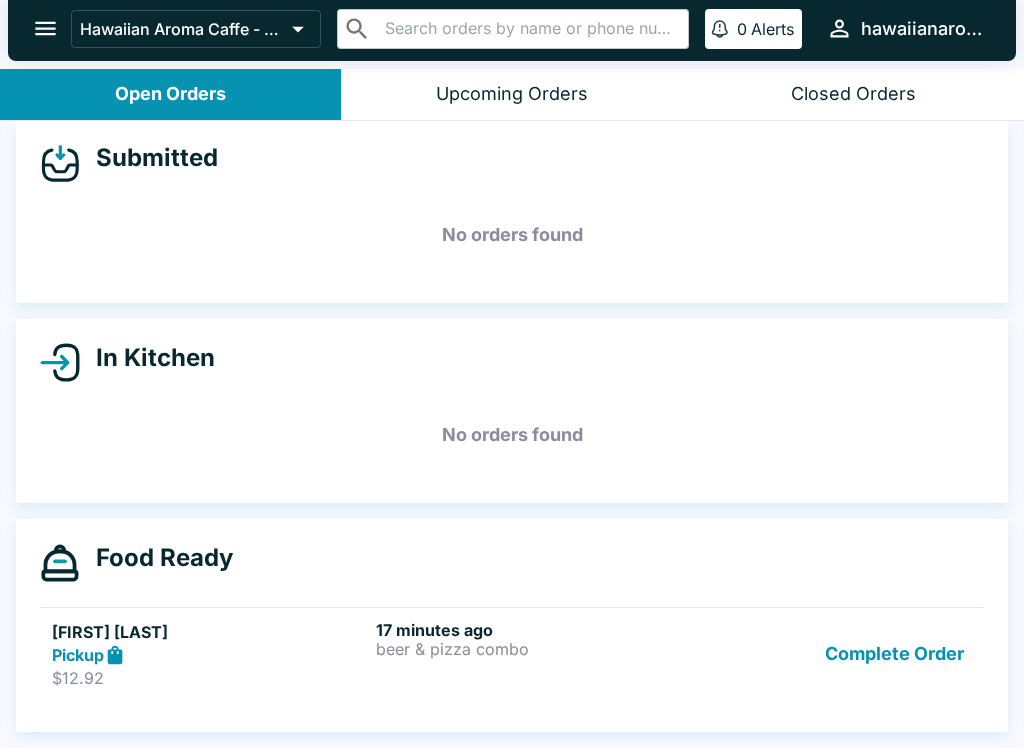 click on "Food Ready [FIRST] [LAST] Pickup $12.92 17 minutes ago beer & pizza combo Complete Order" at bounding box center (512, 626) 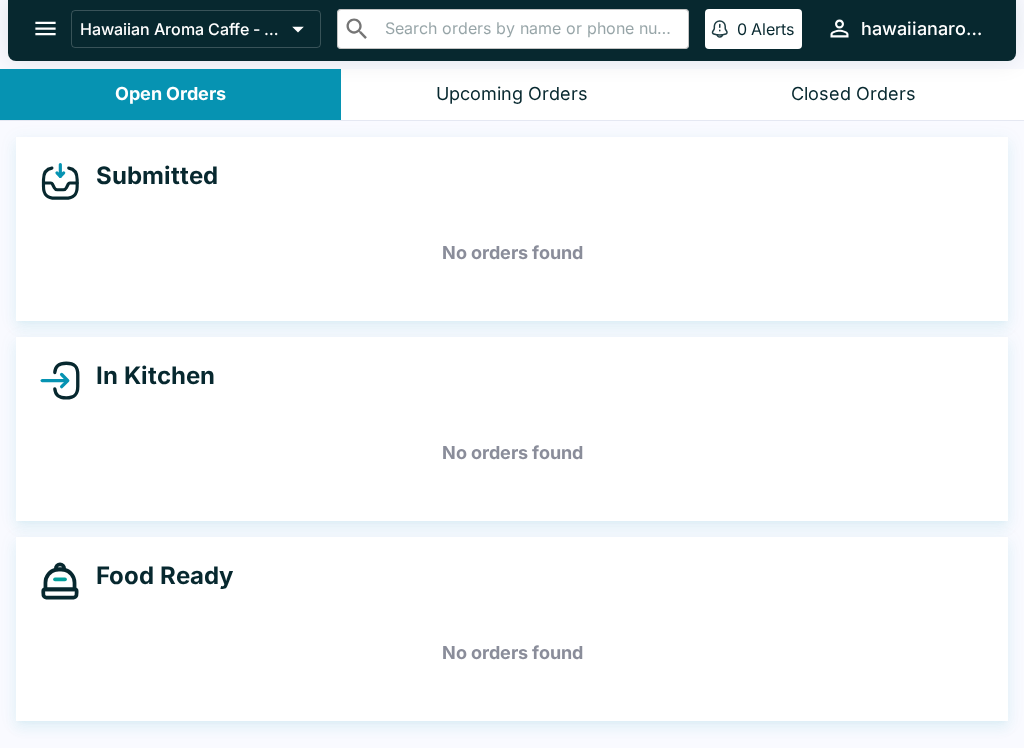 scroll, scrollTop: 0, scrollLeft: 0, axis: both 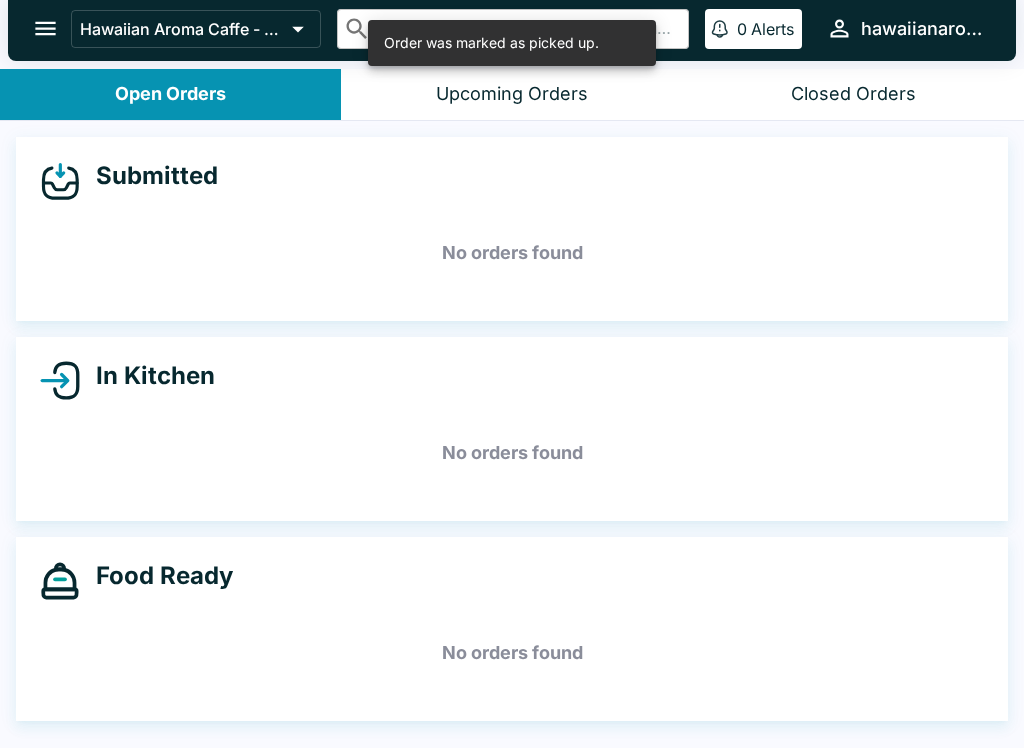 click on "No orders found" at bounding box center (512, 653) 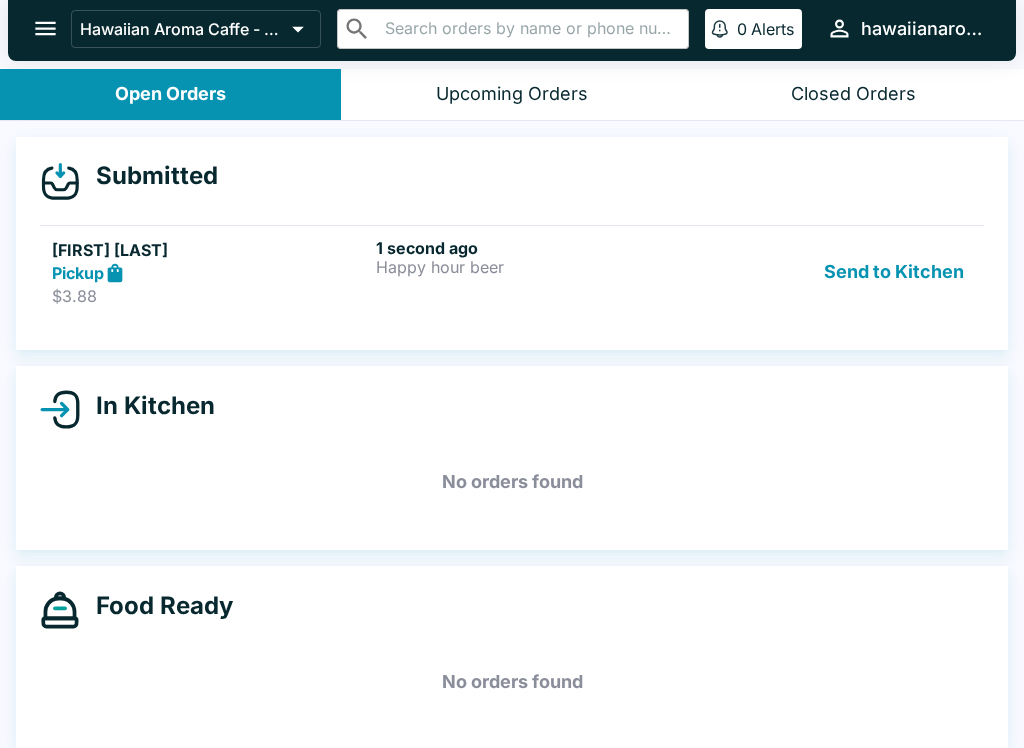 click on "1 second ago Happy hour beer" at bounding box center (534, 272) 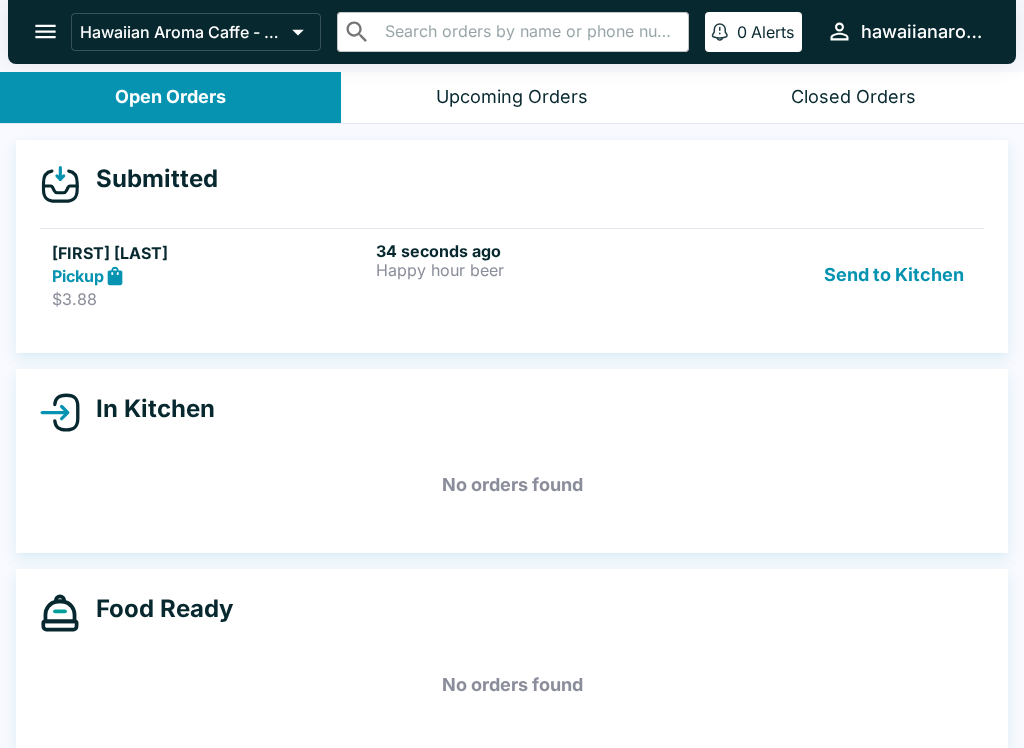 click on "Happy hour beer" at bounding box center [534, 270] 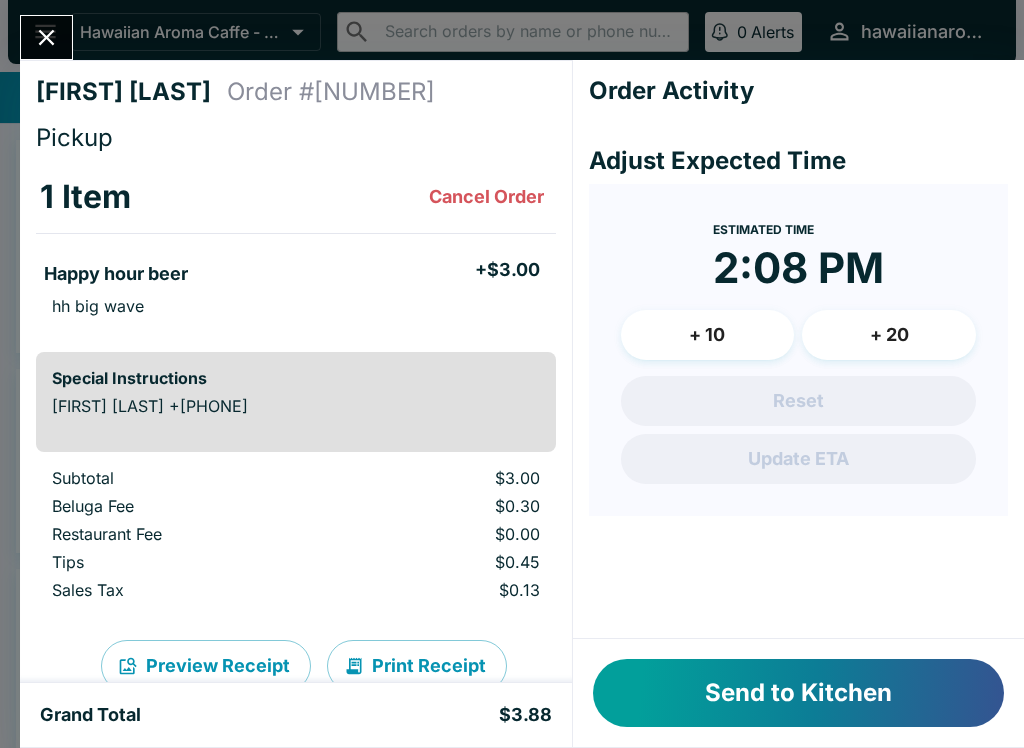 click on "hh big wave" at bounding box center (296, 306) 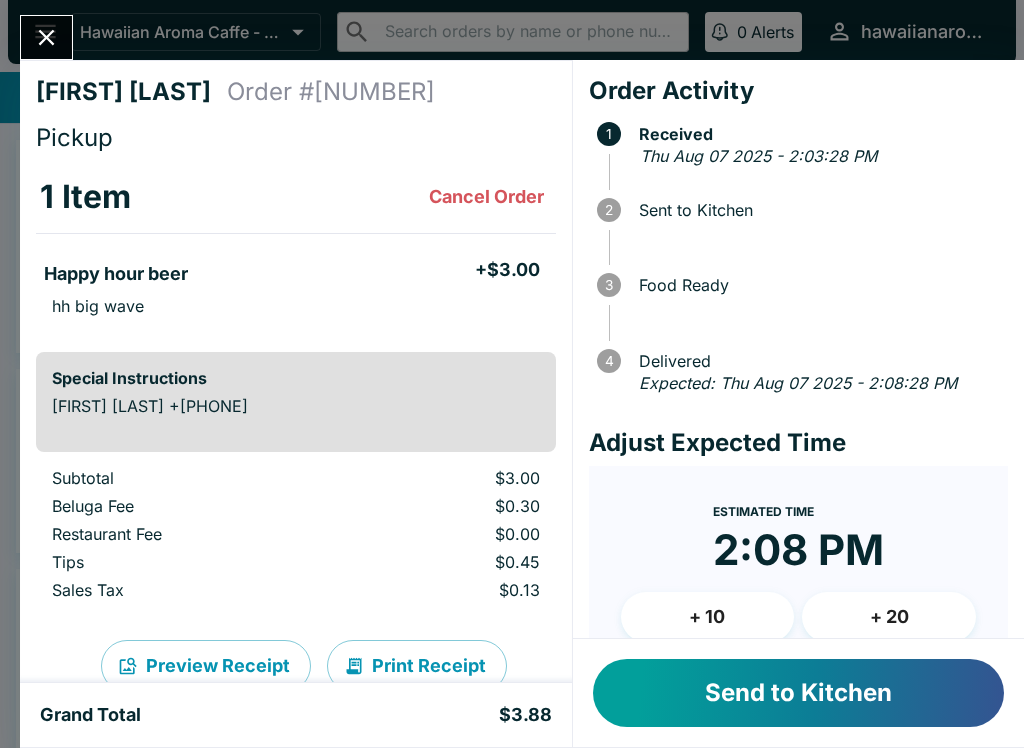 click on "Send to Kitchen" at bounding box center [798, 693] 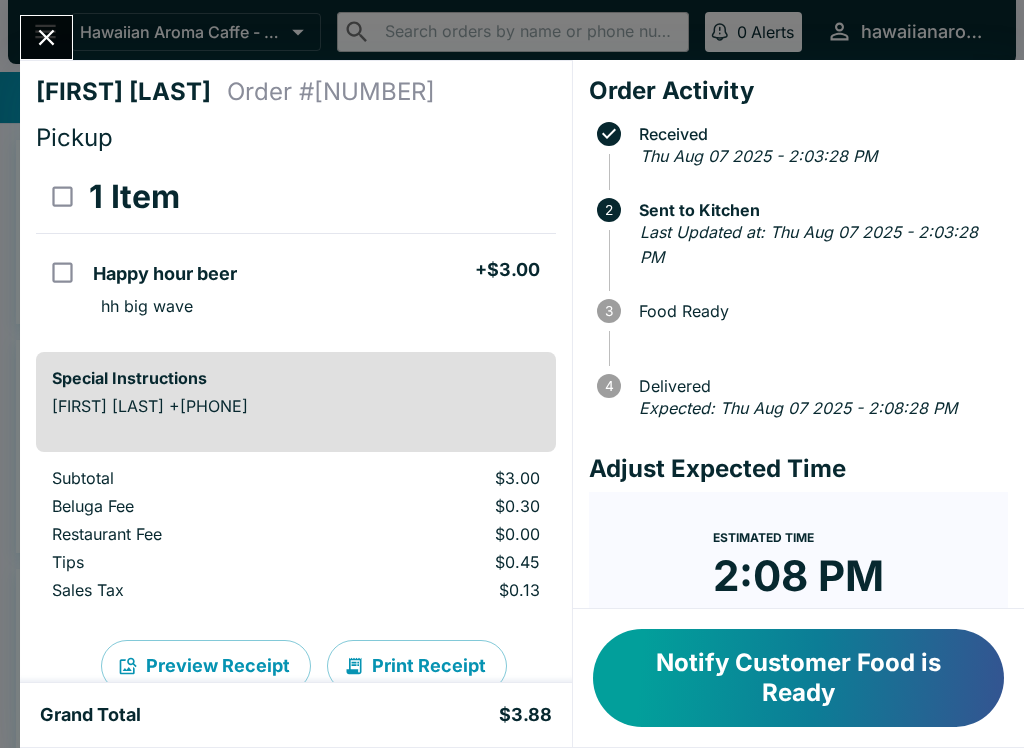 click on "Notify Customer Food is Ready" at bounding box center (798, 678) 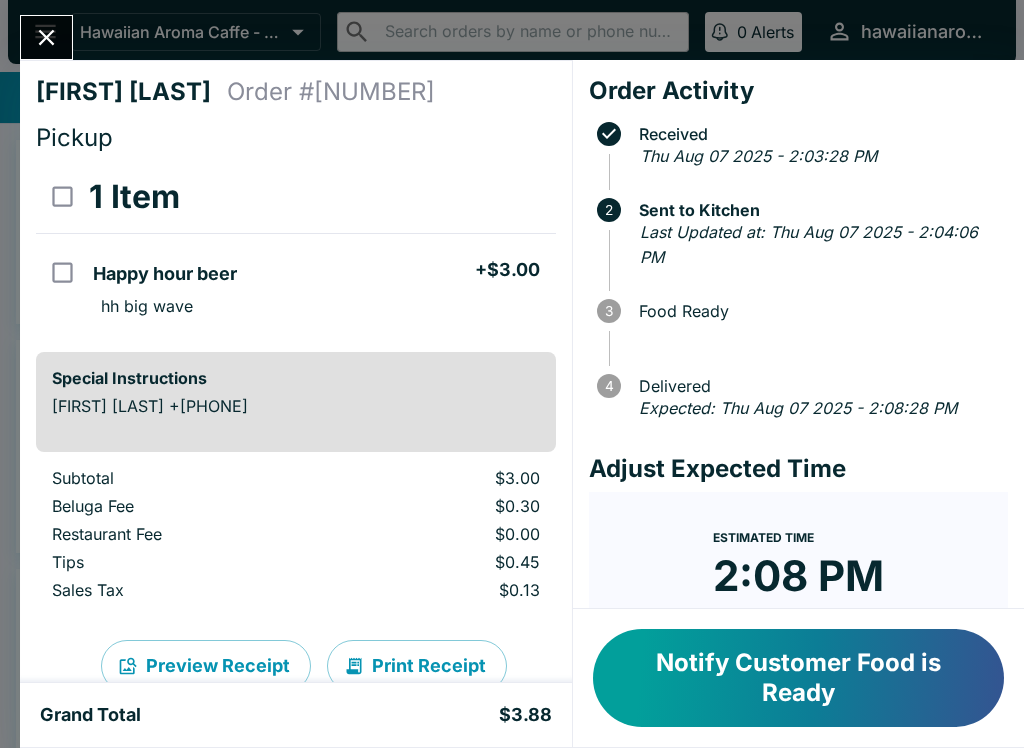 click on "Notify Customer Food is Ready" at bounding box center (798, 678) 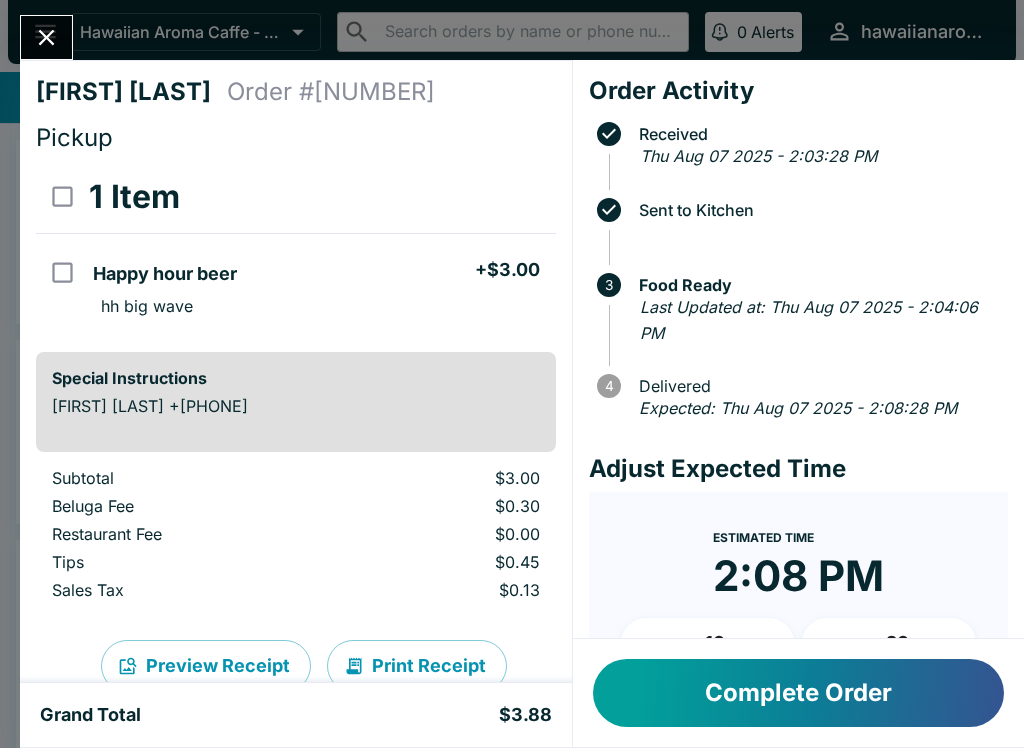 click on "Complete Order" at bounding box center (798, 693) 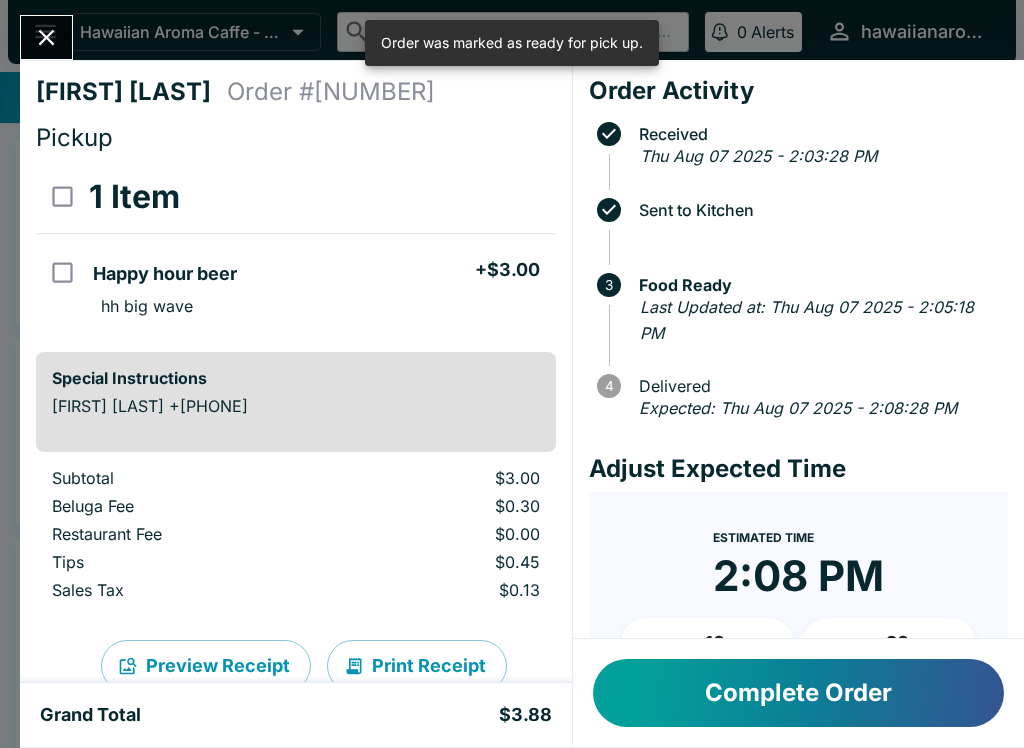 click at bounding box center (46, 37) 